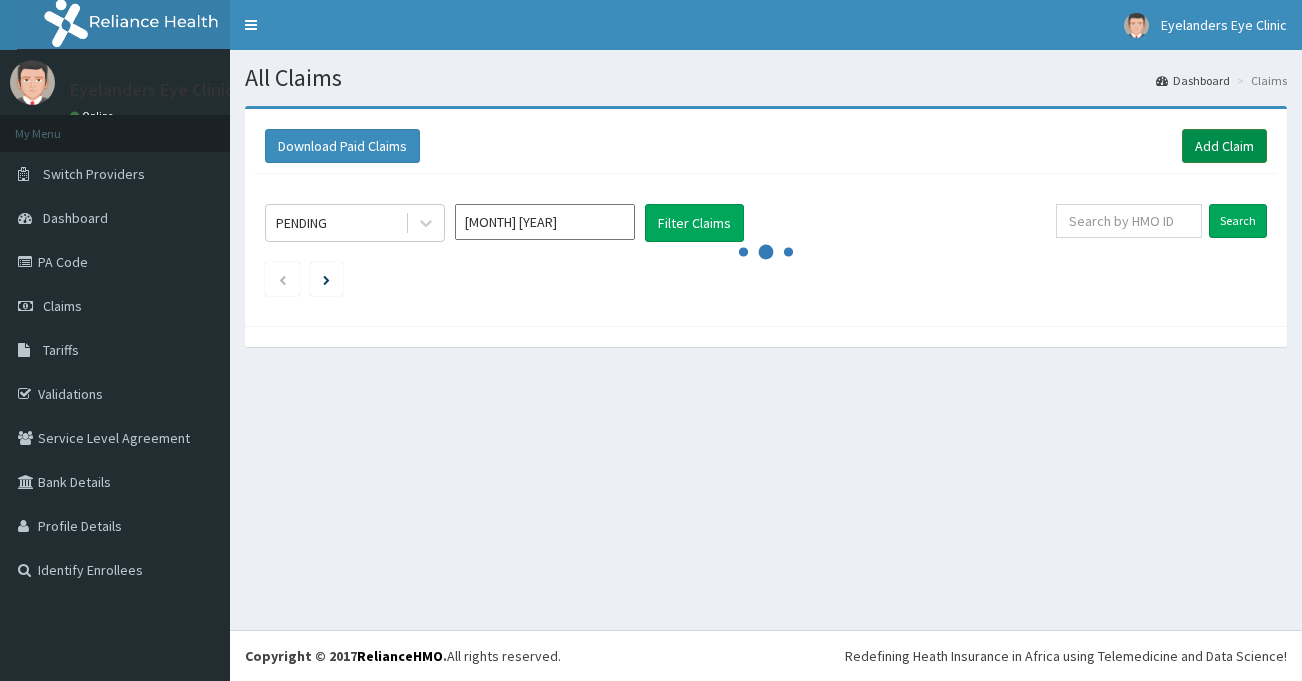 scroll, scrollTop: 0, scrollLeft: 0, axis: both 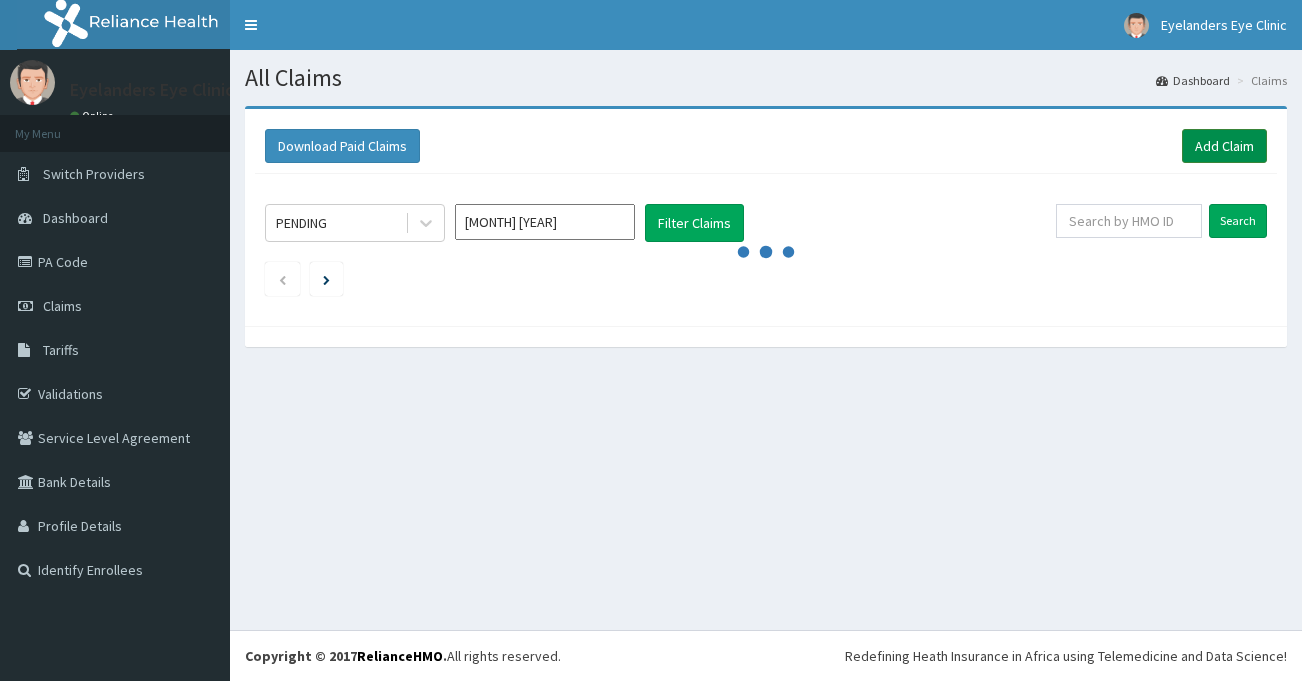 click on "Add Claim" at bounding box center (1224, 146) 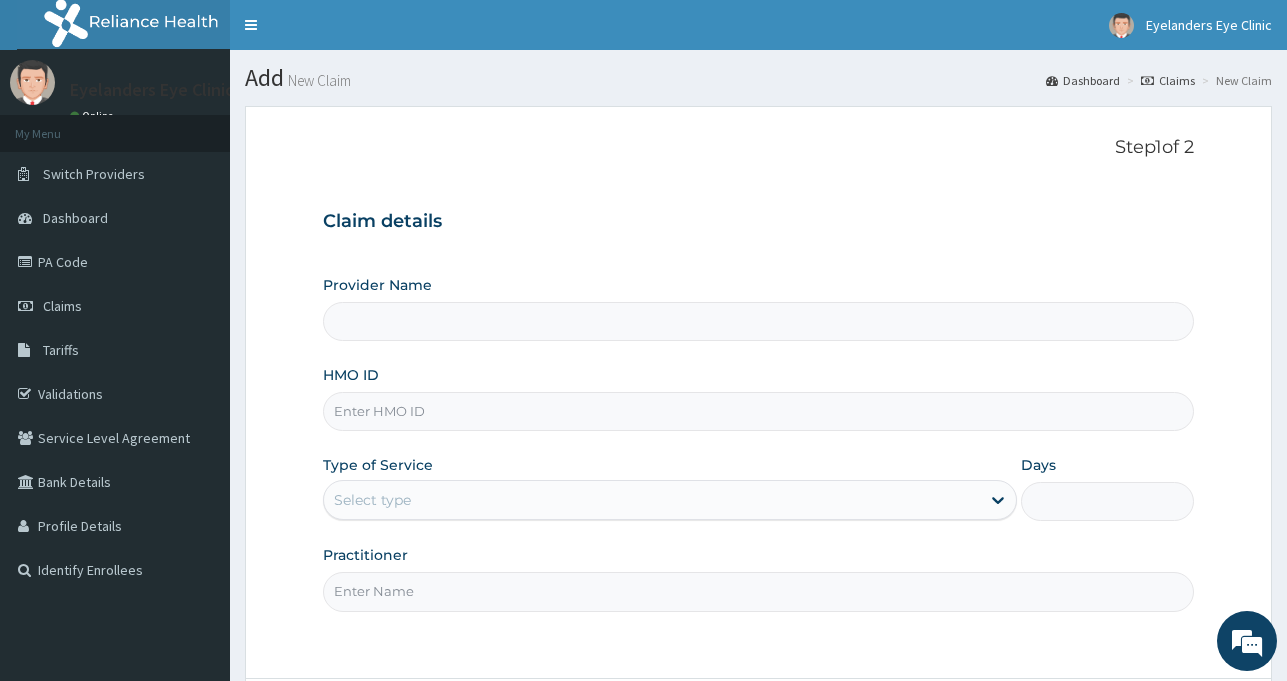 scroll, scrollTop: 0, scrollLeft: 0, axis: both 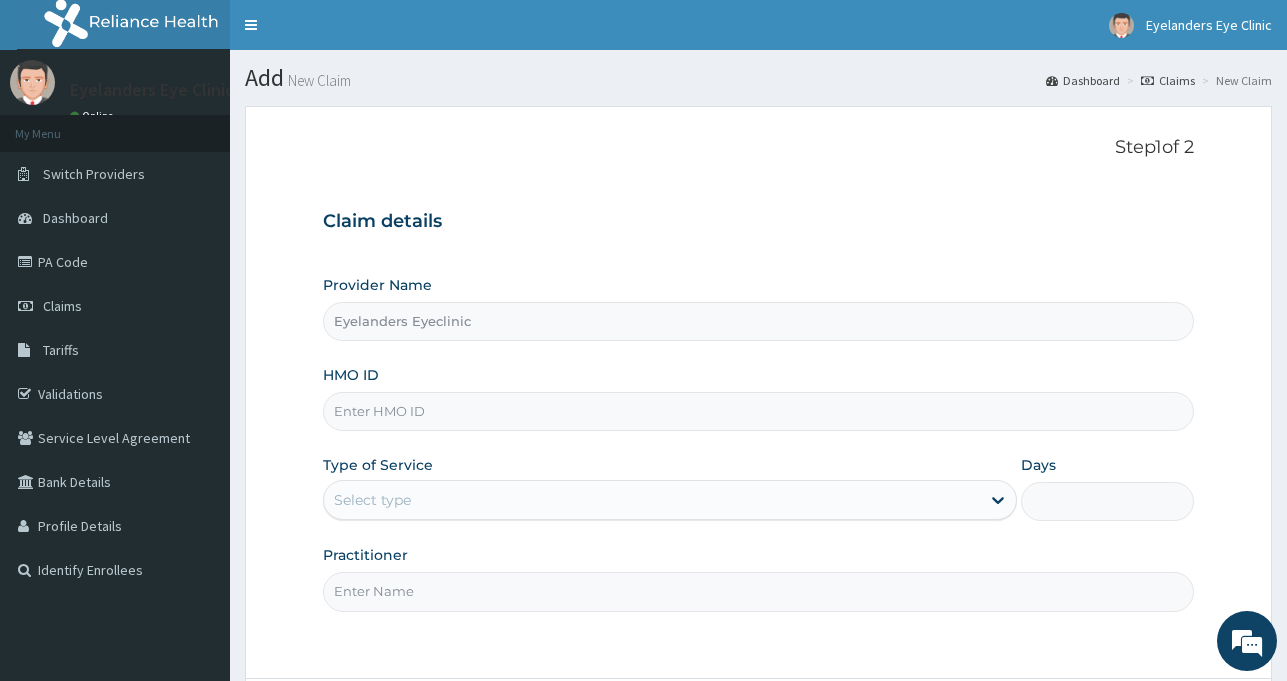 click on "HMO ID" at bounding box center [758, 411] 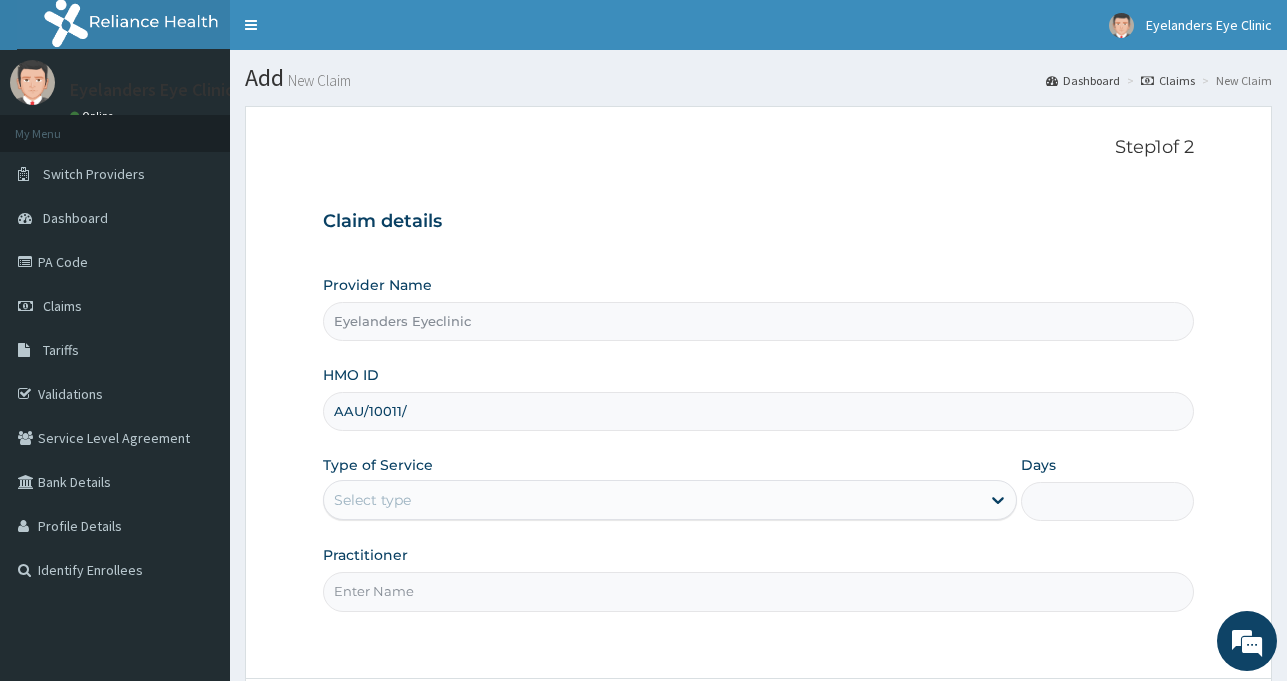 scroll, scrollTop: 0, scrollLeft: 0, axis: both 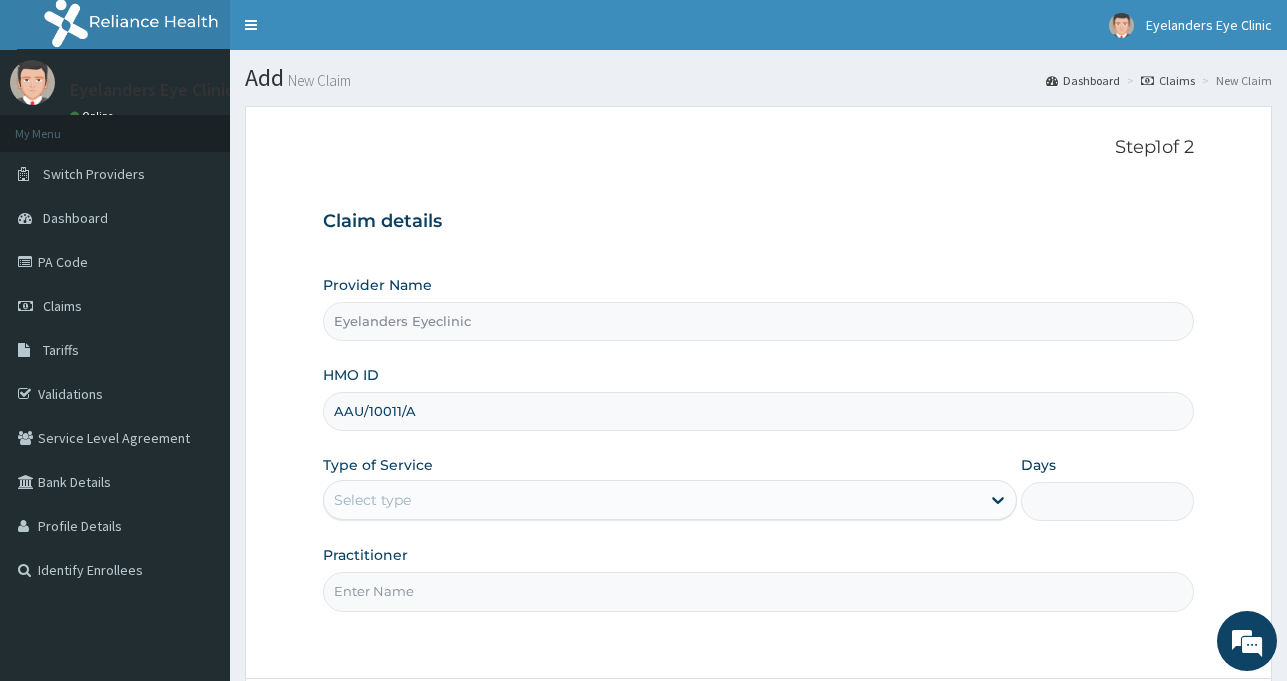 type on "AAU/10011/A" 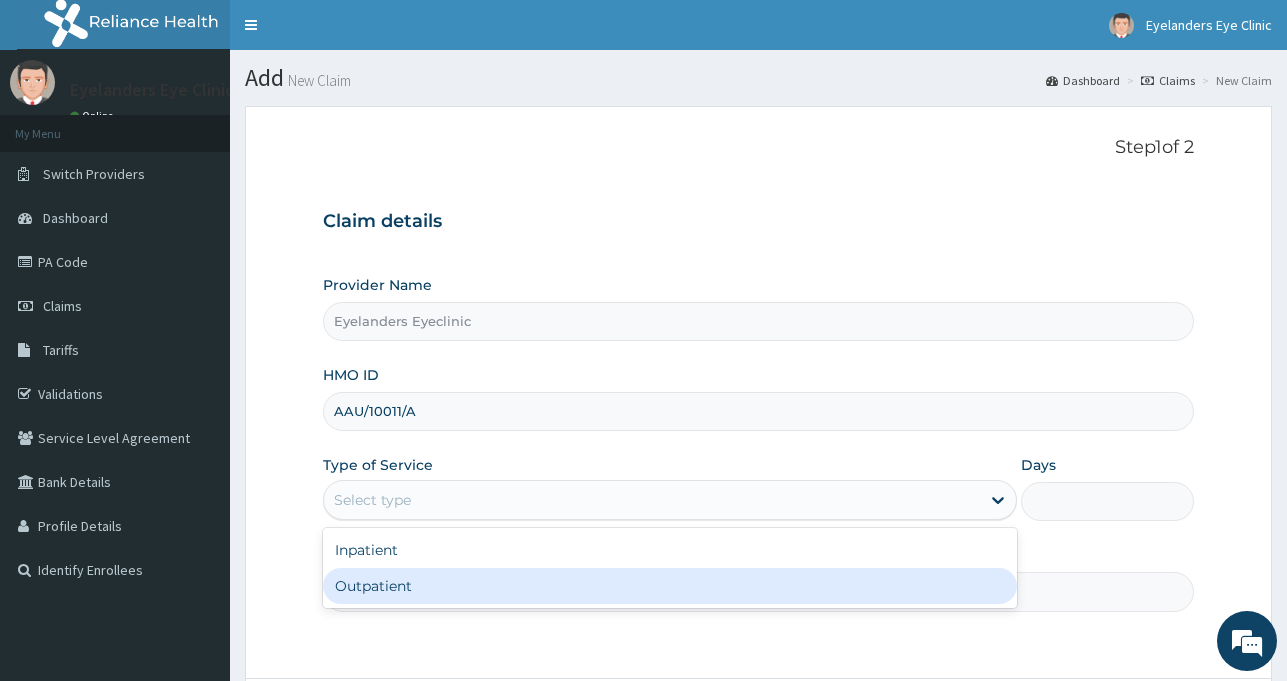 click on "Outpatient" at bounding box center [670, 586] 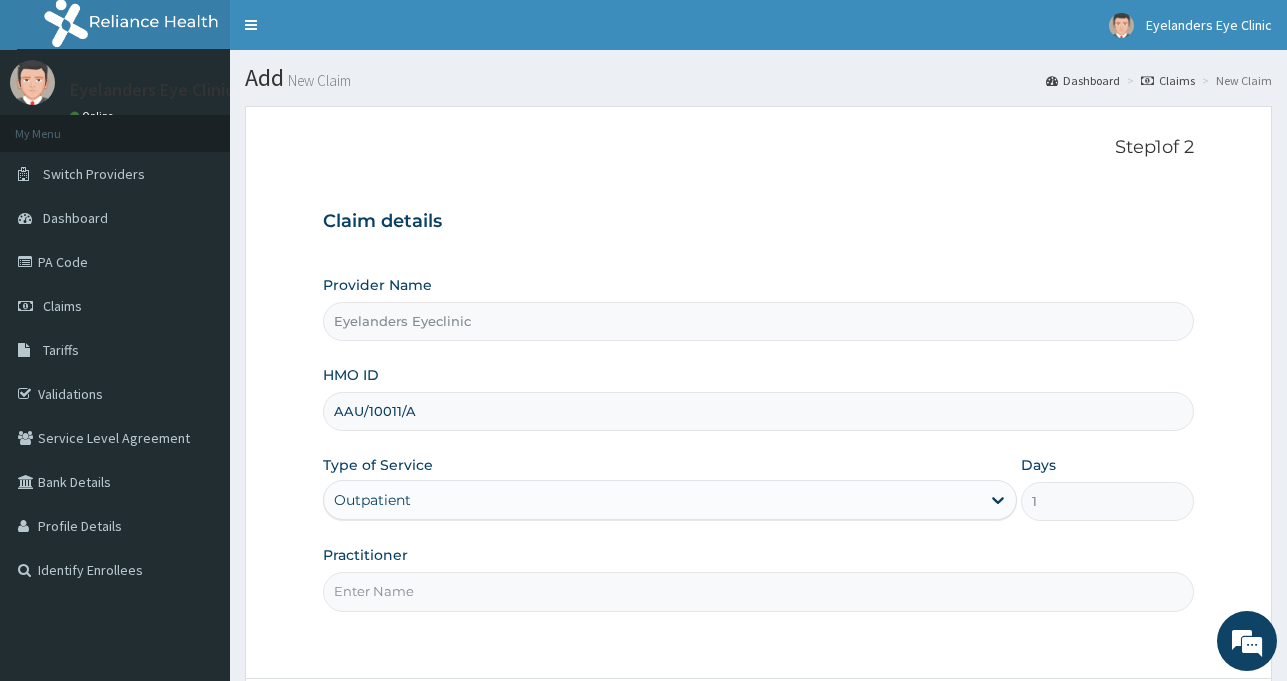 click on "Practitioner" at bounding box center (758, 591) 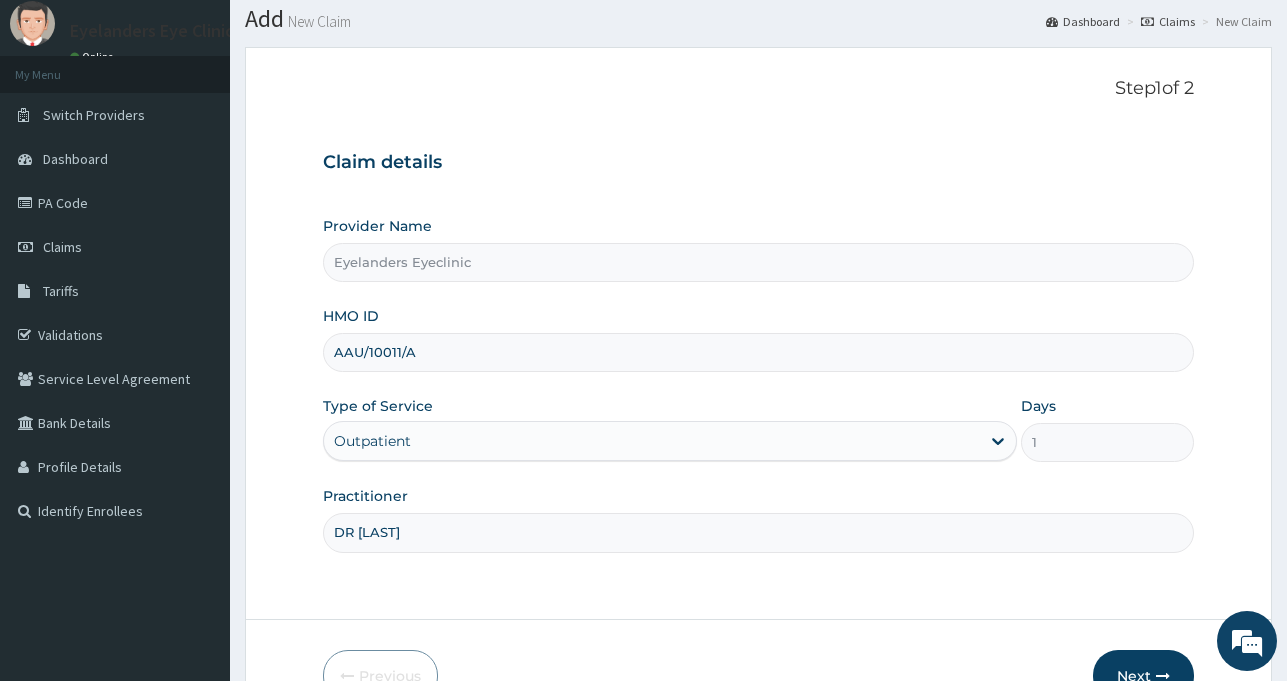 scroll, scrollTop: 177, scrollLeft: 0, axis: vertical 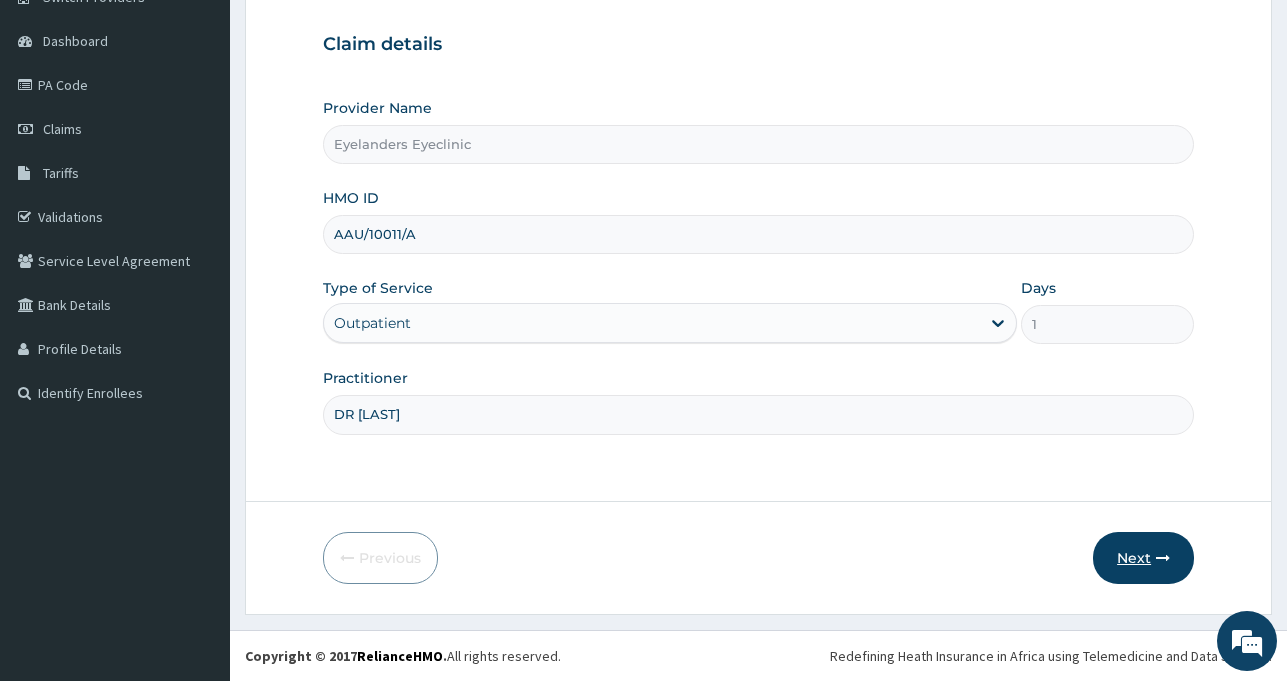 type on "DR VIVIENNE" 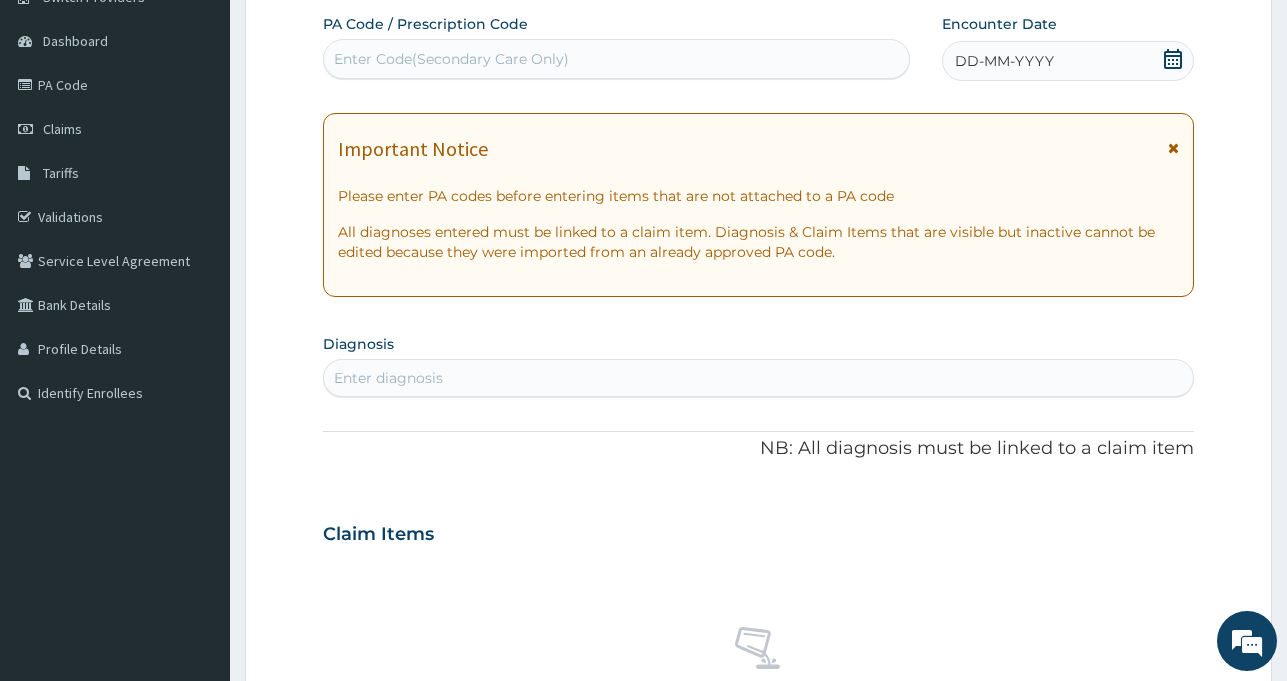 click on "Enter diagnosis" at bounding box center [758, 378] 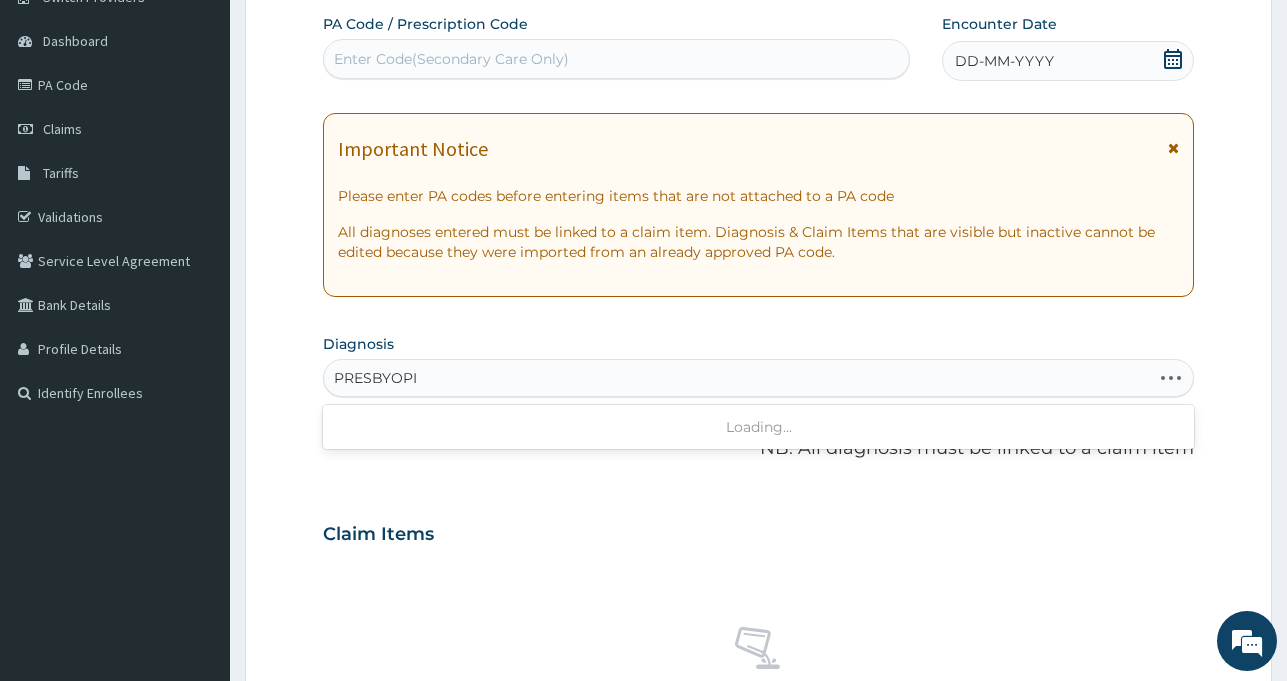 type on "PRESBYOPIA" 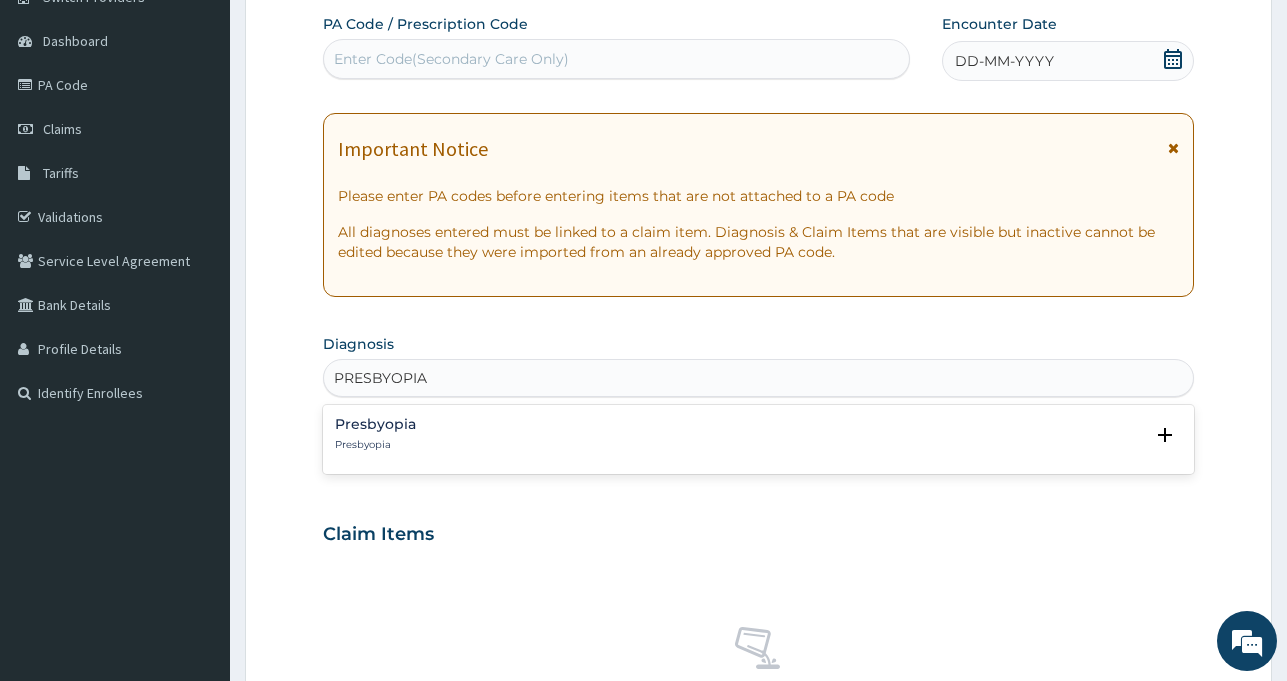 click on "Presbyopia Presbyopia" at bounding box center [758, 434] 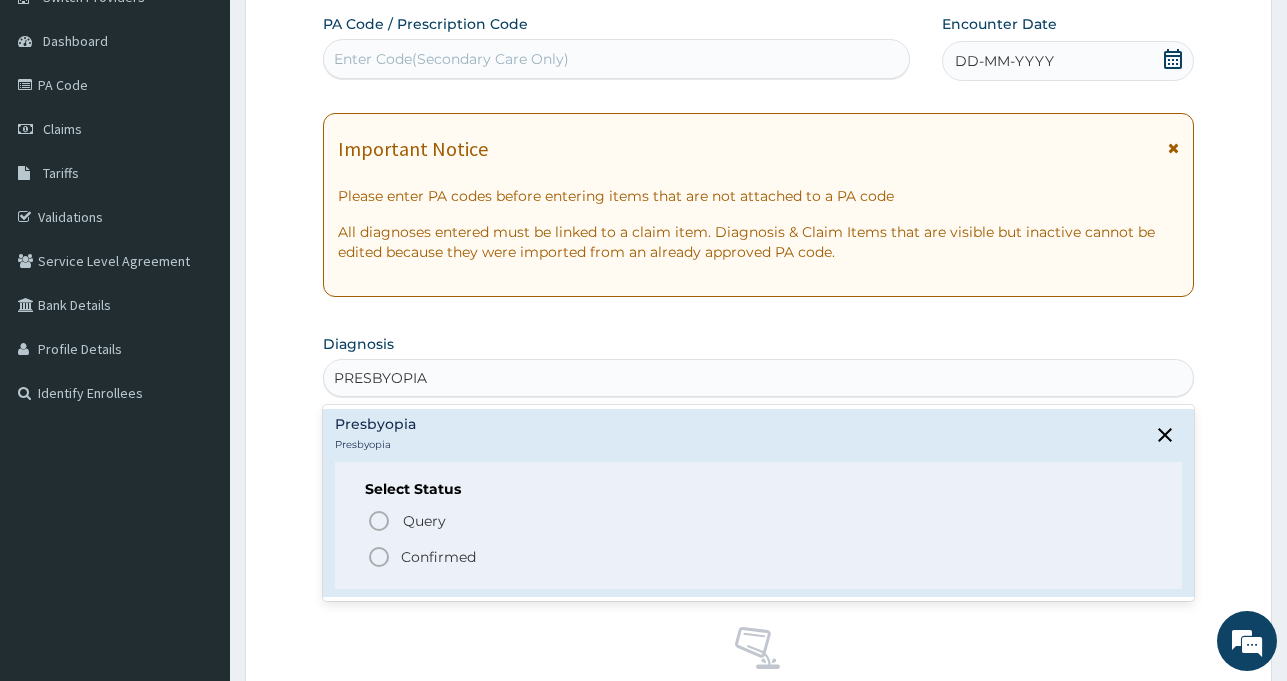 click on "Confirmed" at bounding box center (759, 557) 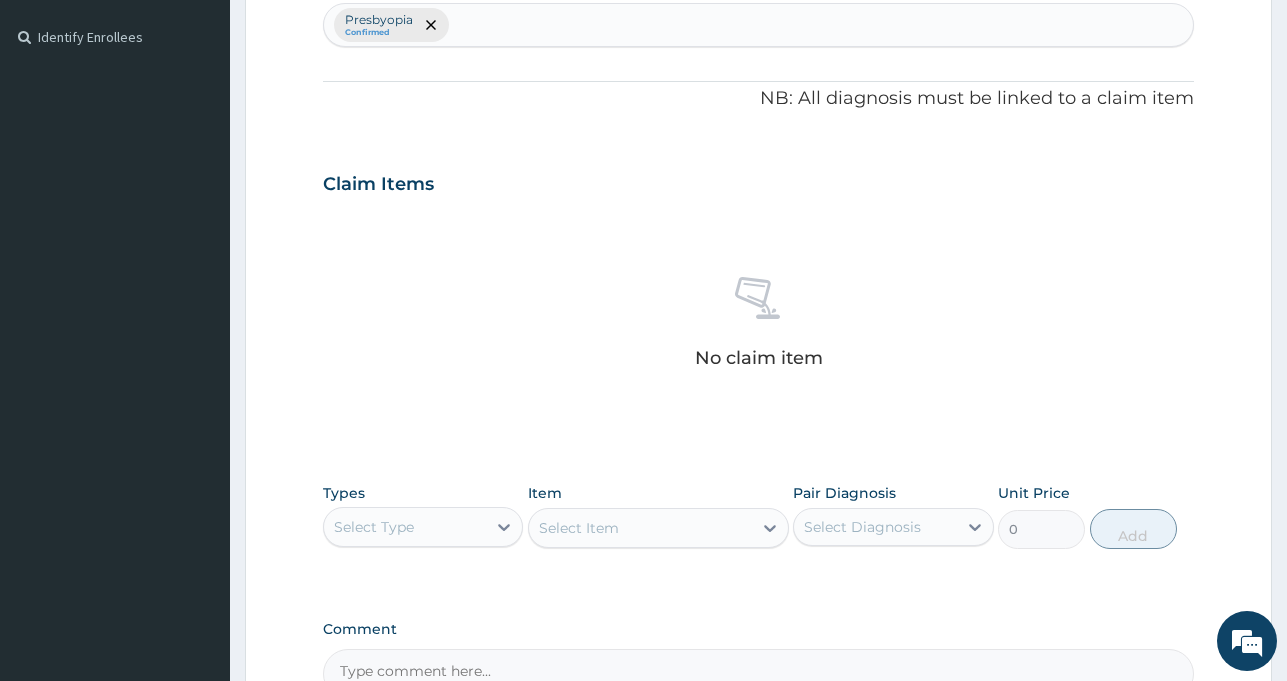 scroll, scrollTop: 664, scrollLeft: 0, axis: vertical 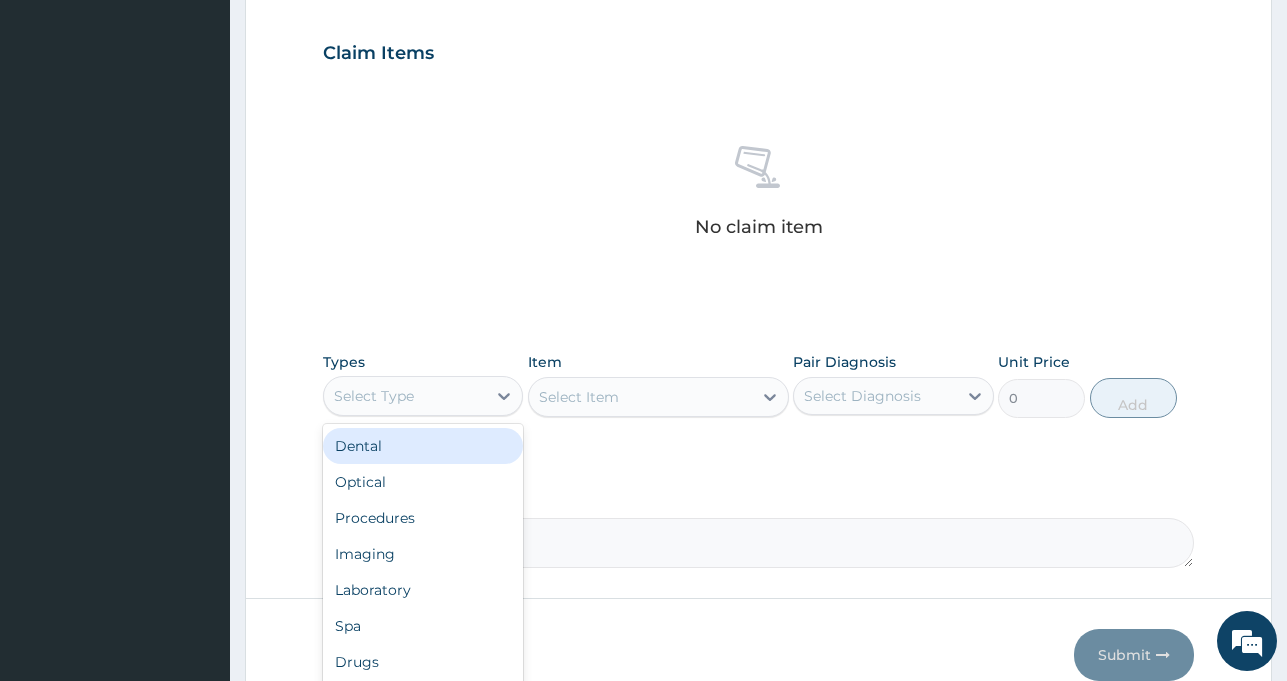 click on "Optical" at bounding box center [423, 482] 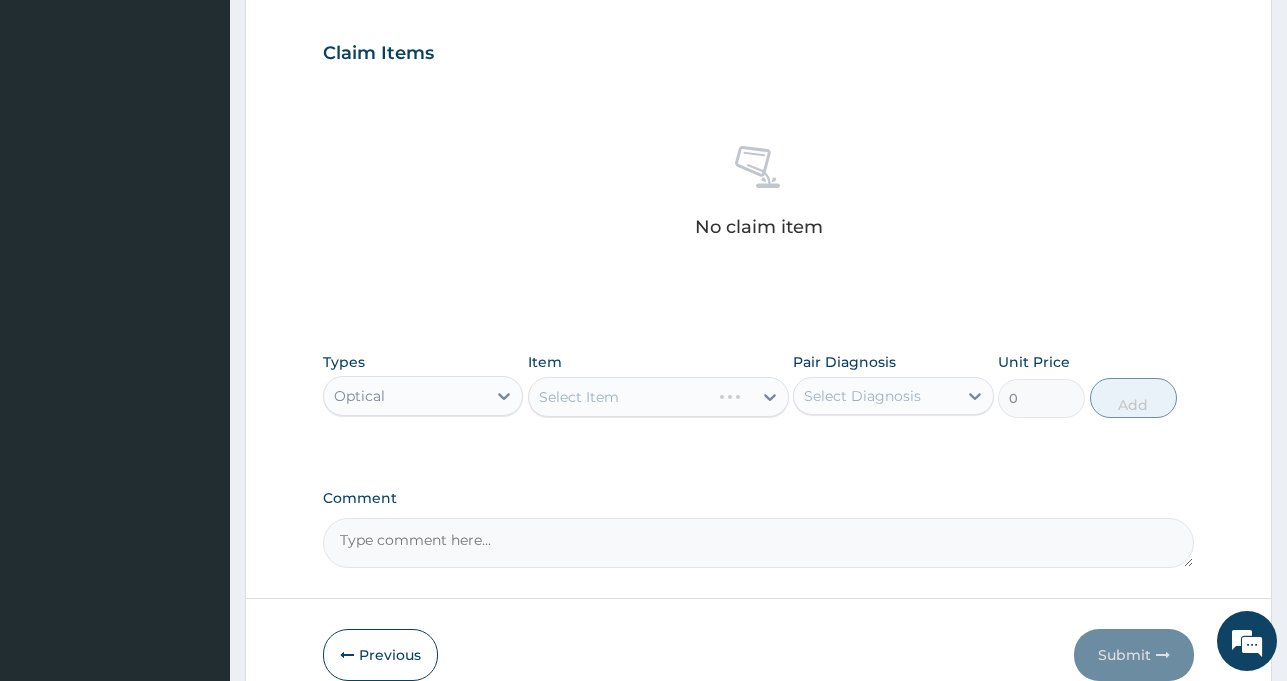 click on "Select Item" at bounding box center [658, 397] 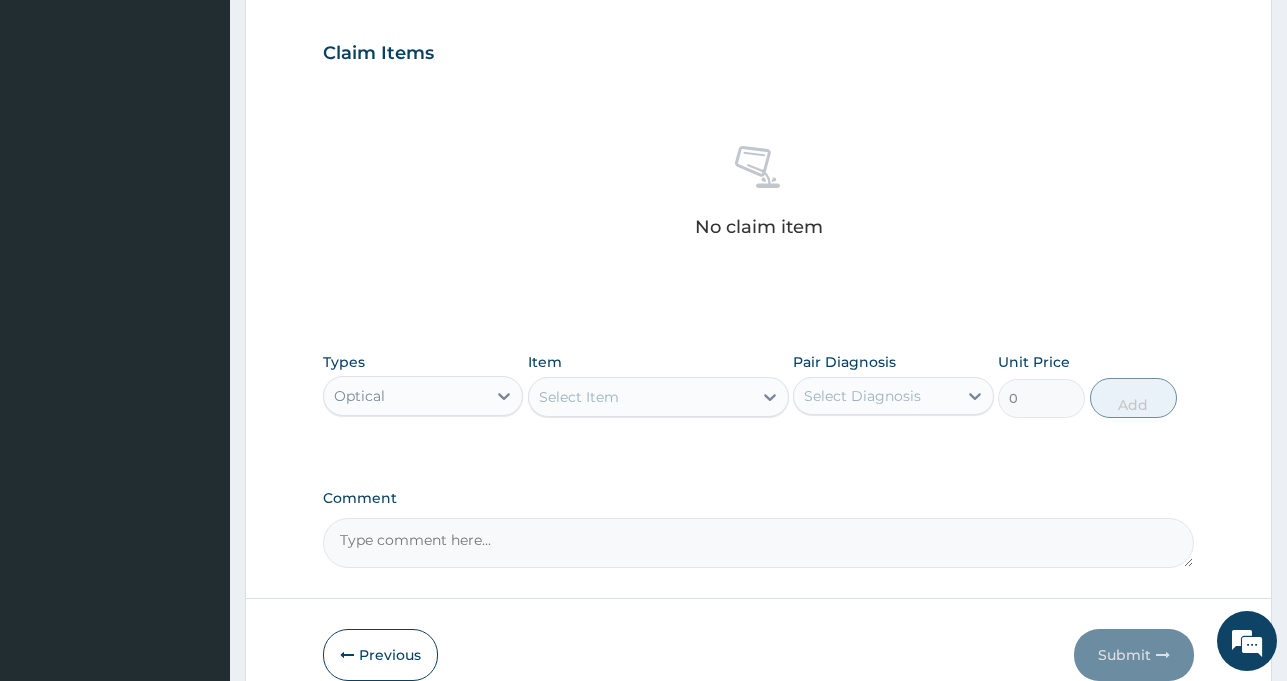 click on "Select Item" at bounding box center [579, 397] 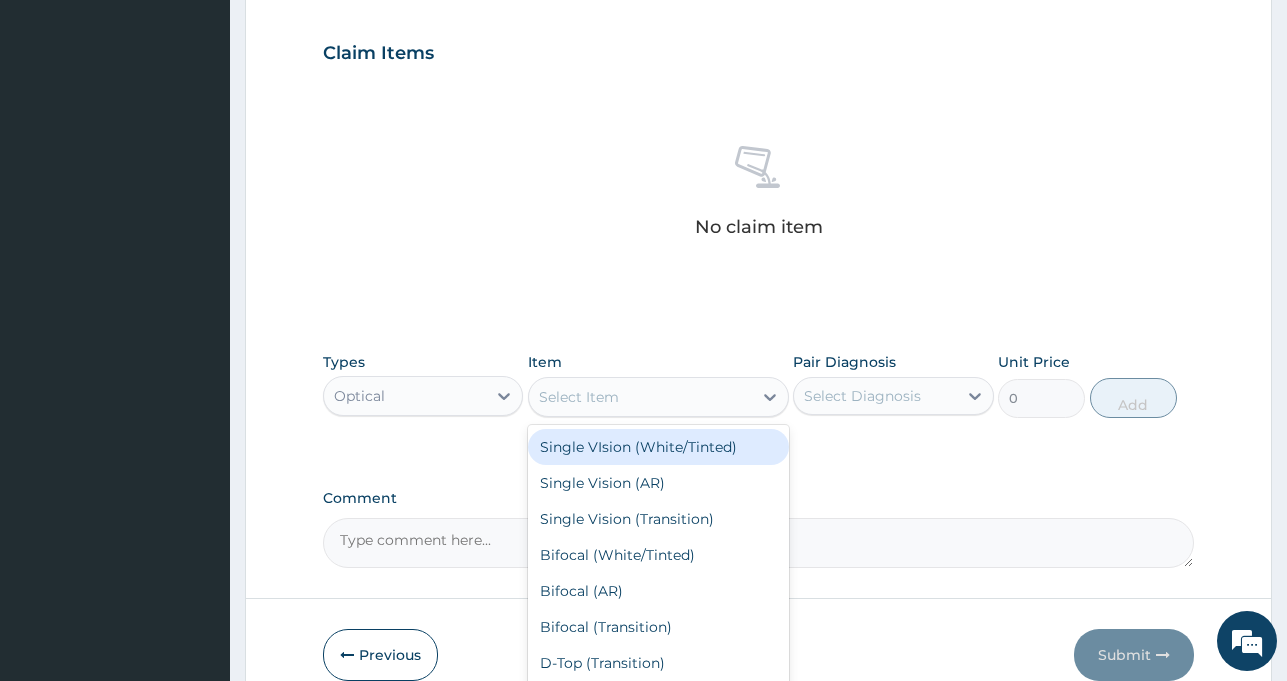 click on "Single VIsion (White/Tinted)" at bounding box center (658, 447) 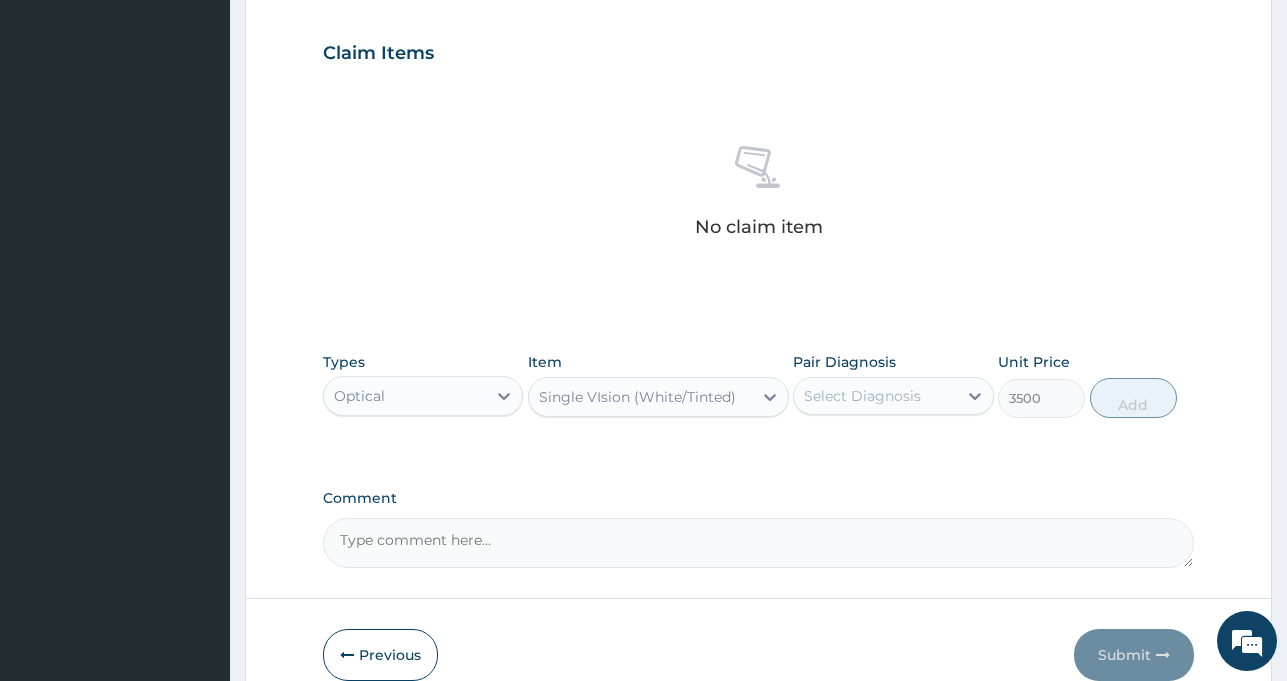 click on "Single VIsion (White/Tinted)" at bounding box center [637, 397] 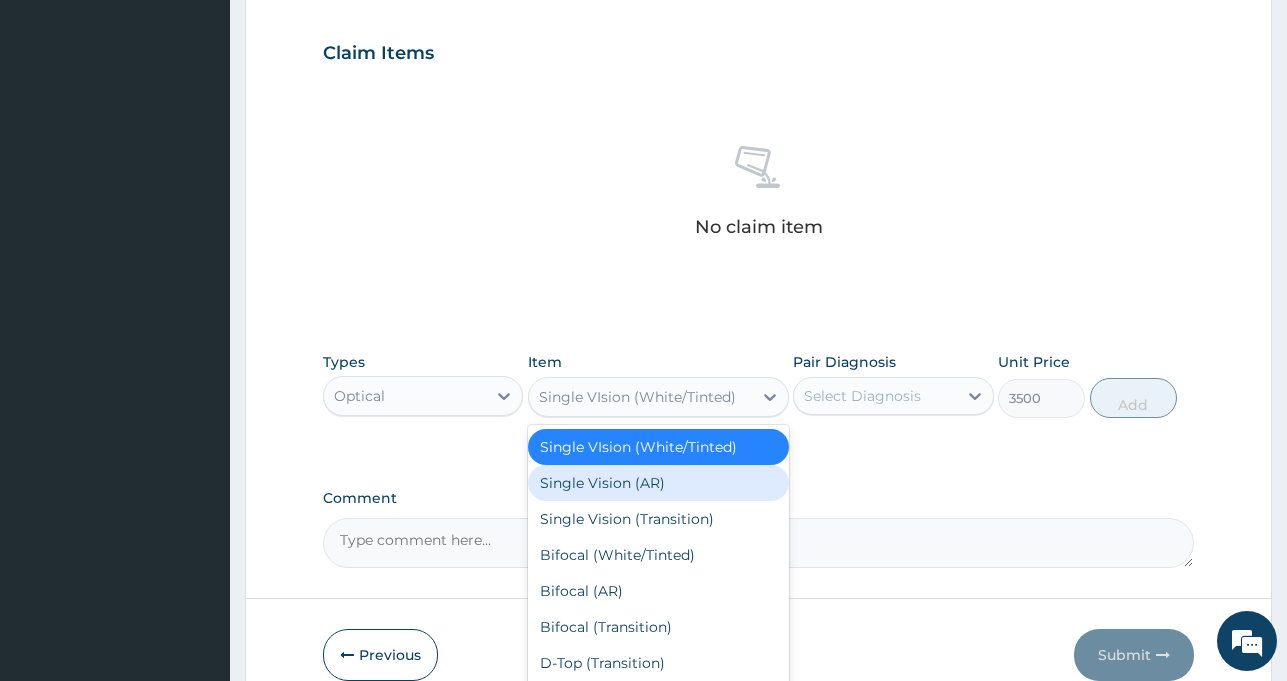 click on "Single Vision (AR)" at bounding box center (658, 483) 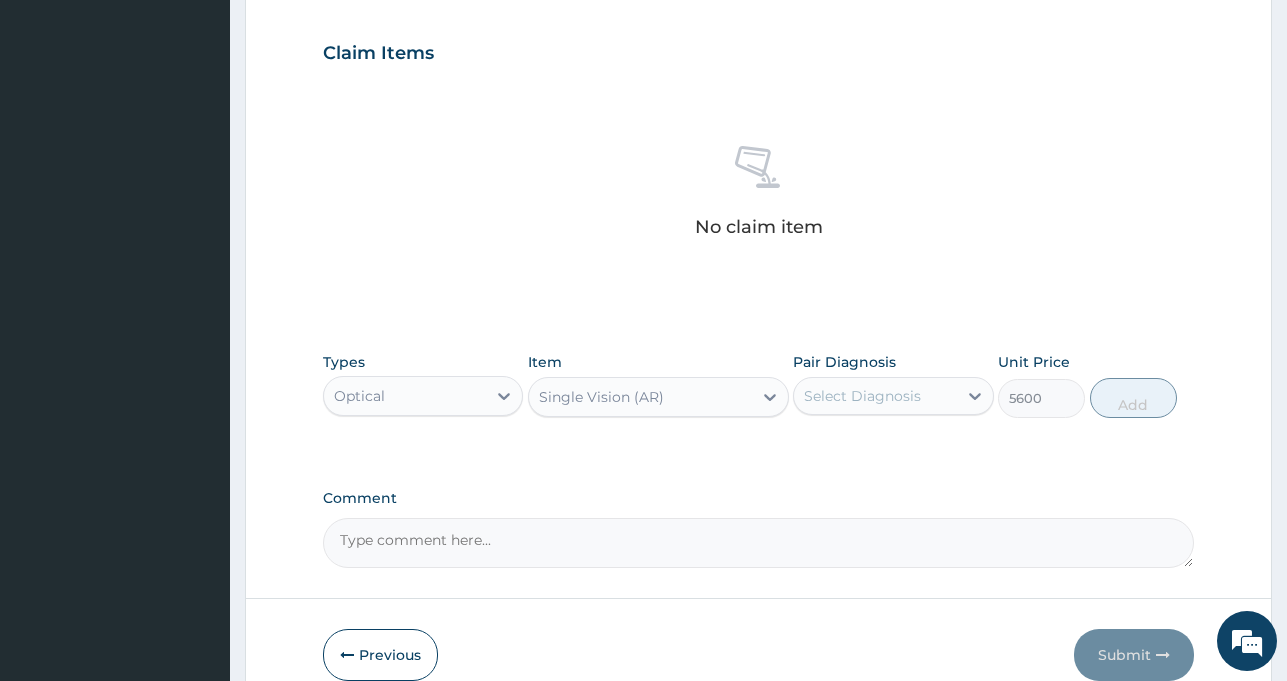 click on "Single Vision (AR)" at bounding box center (640, 397) 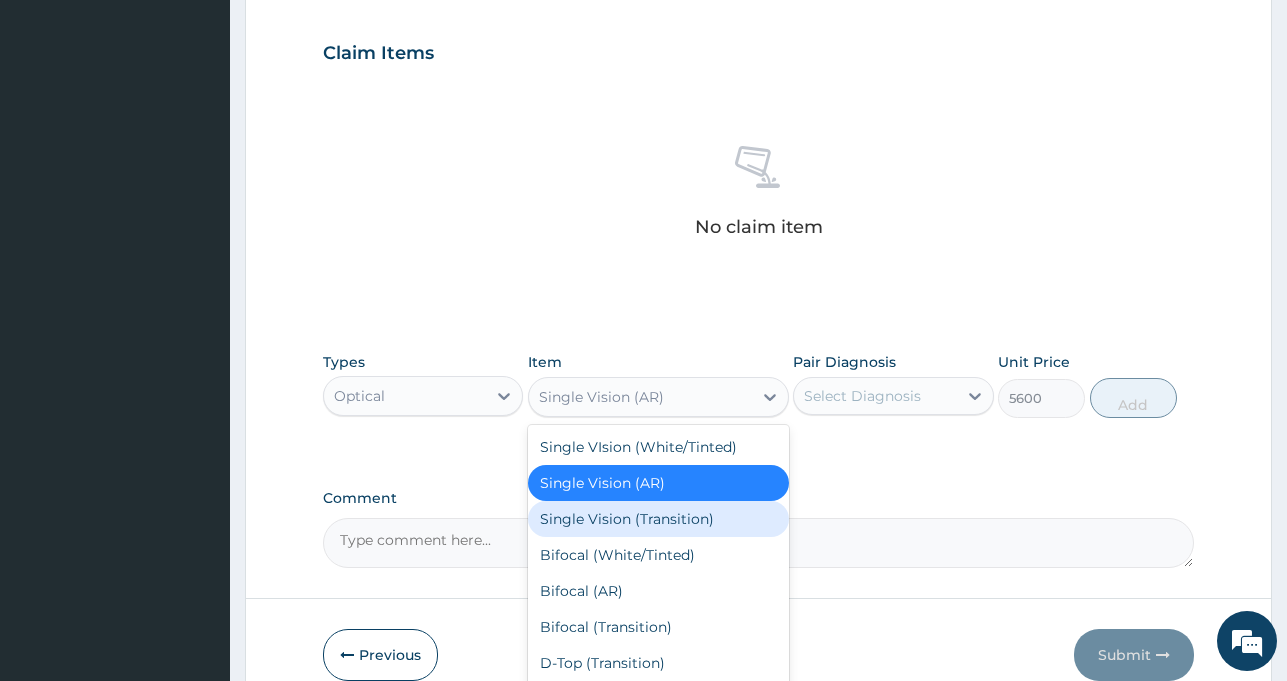 click on "Single Vision (Transition)" at bounding box center (658, 519) 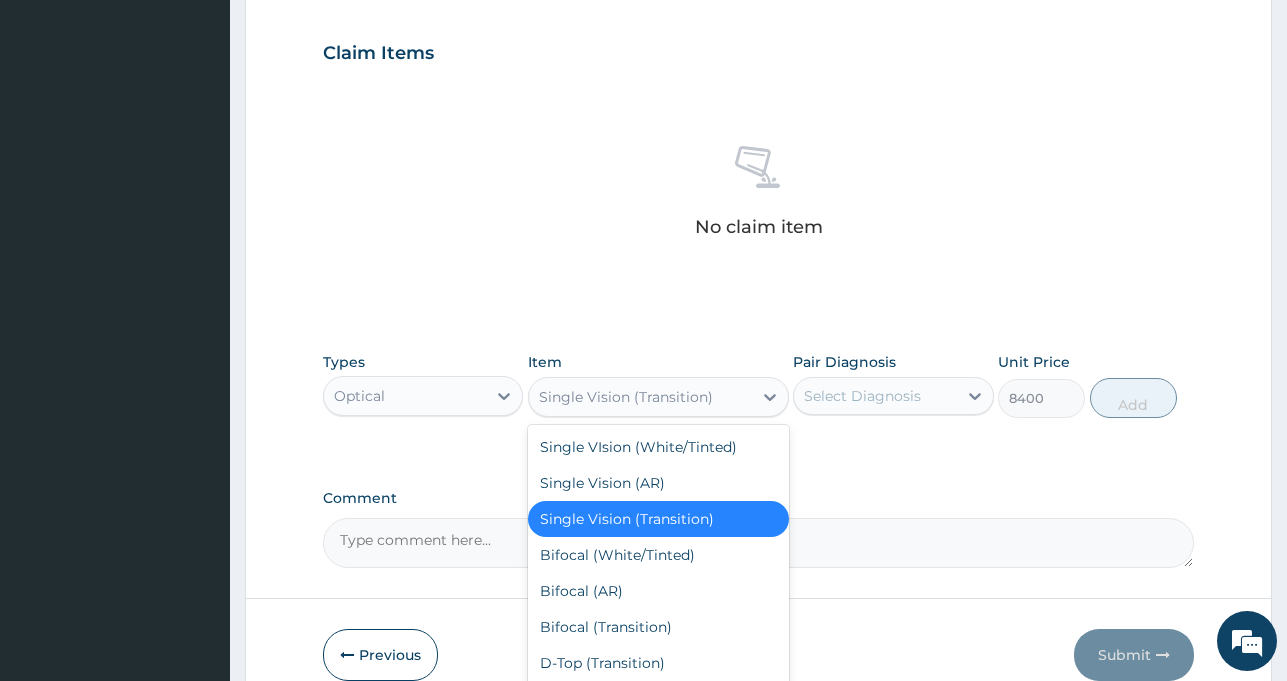 click on "Single Vision (Transition)" at bounding box center [626, 397] 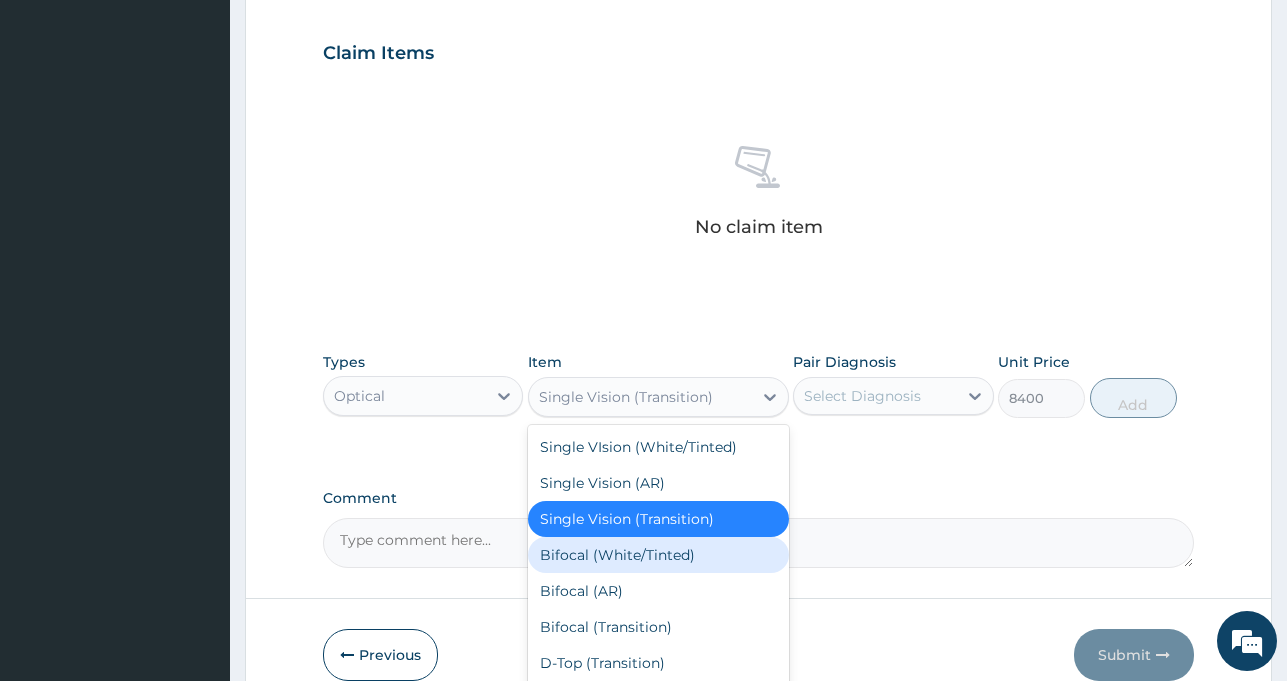 click on "Bifocal (White/Tinted)" at bounding box center (658, 555) 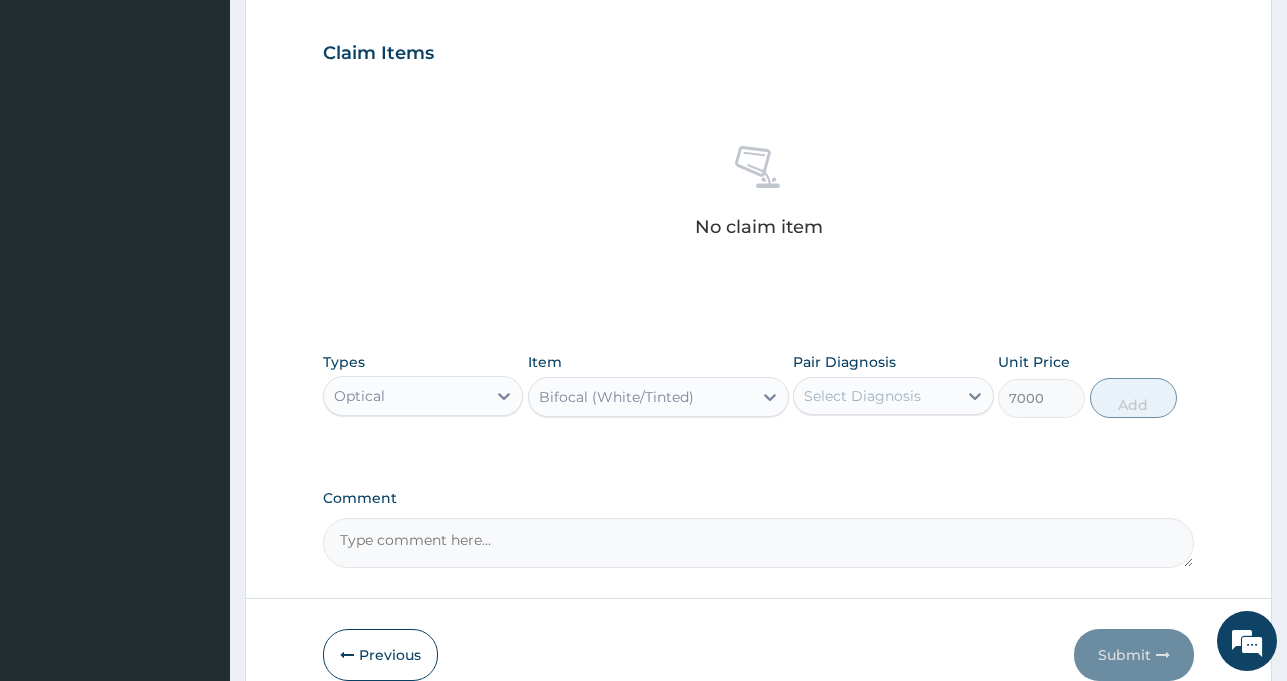 click on "Bifocal (White/Tinted)" at bounding box center [640, 397] 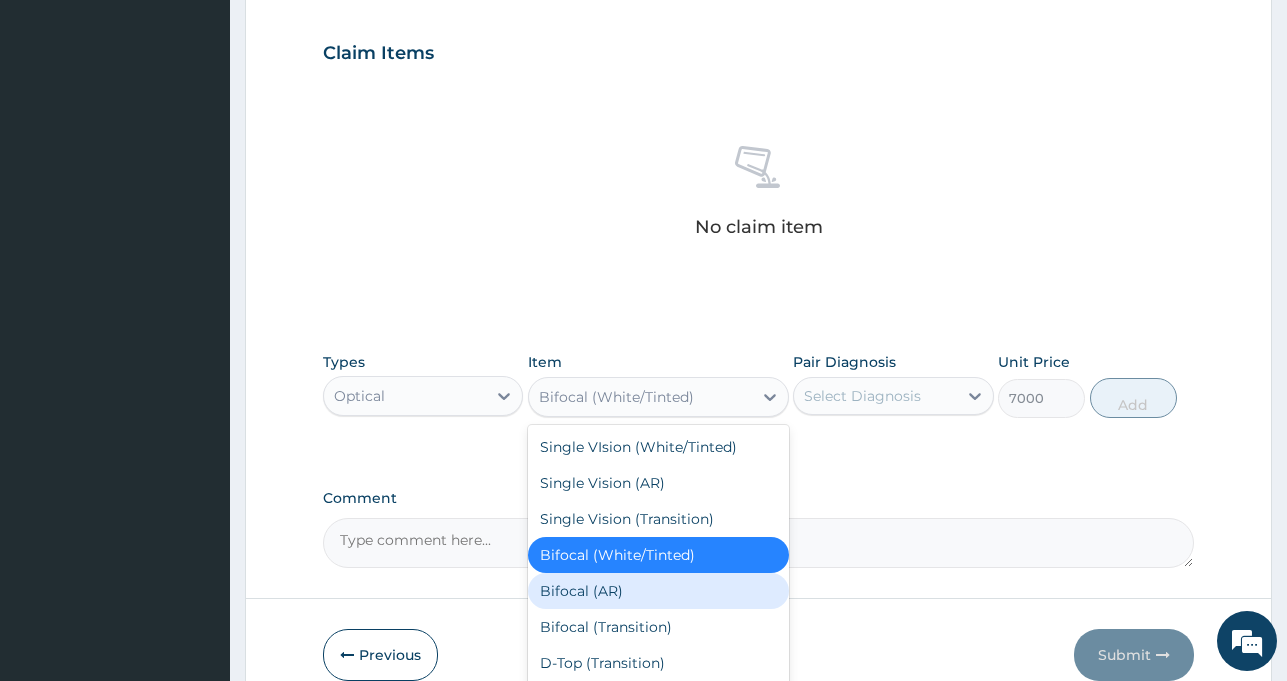 click on "Bifocal (AR)" at bounding box center (658, 591) 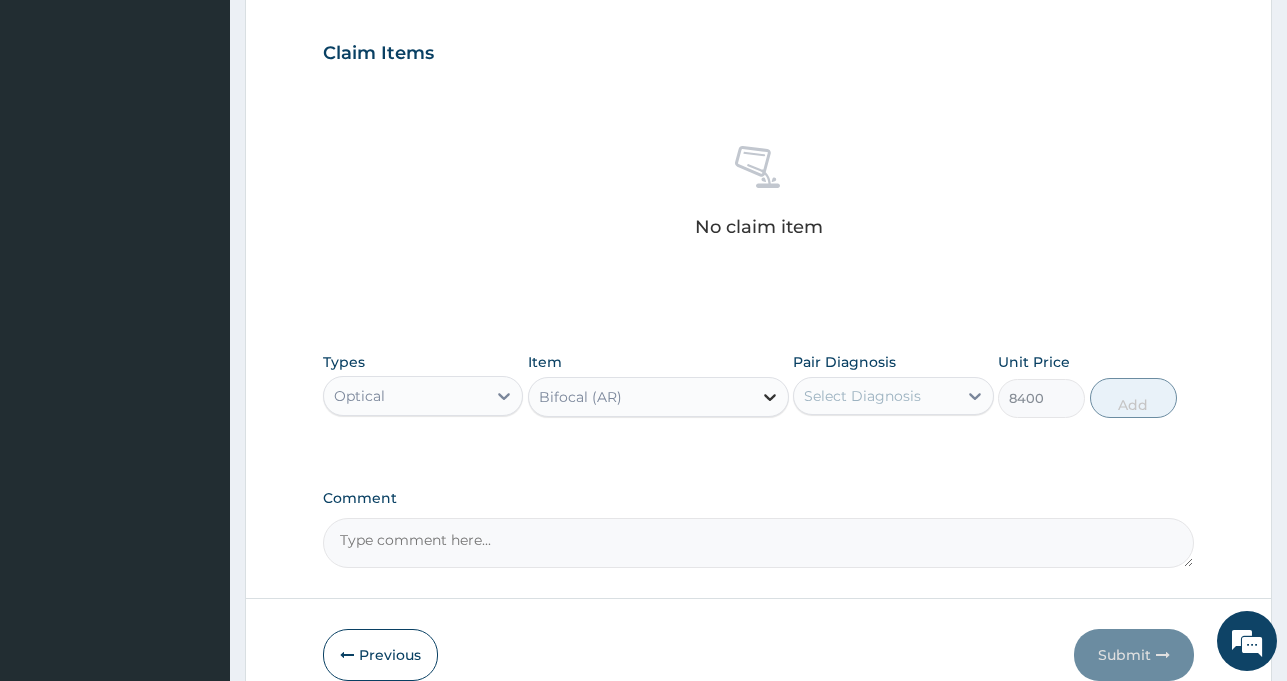 click 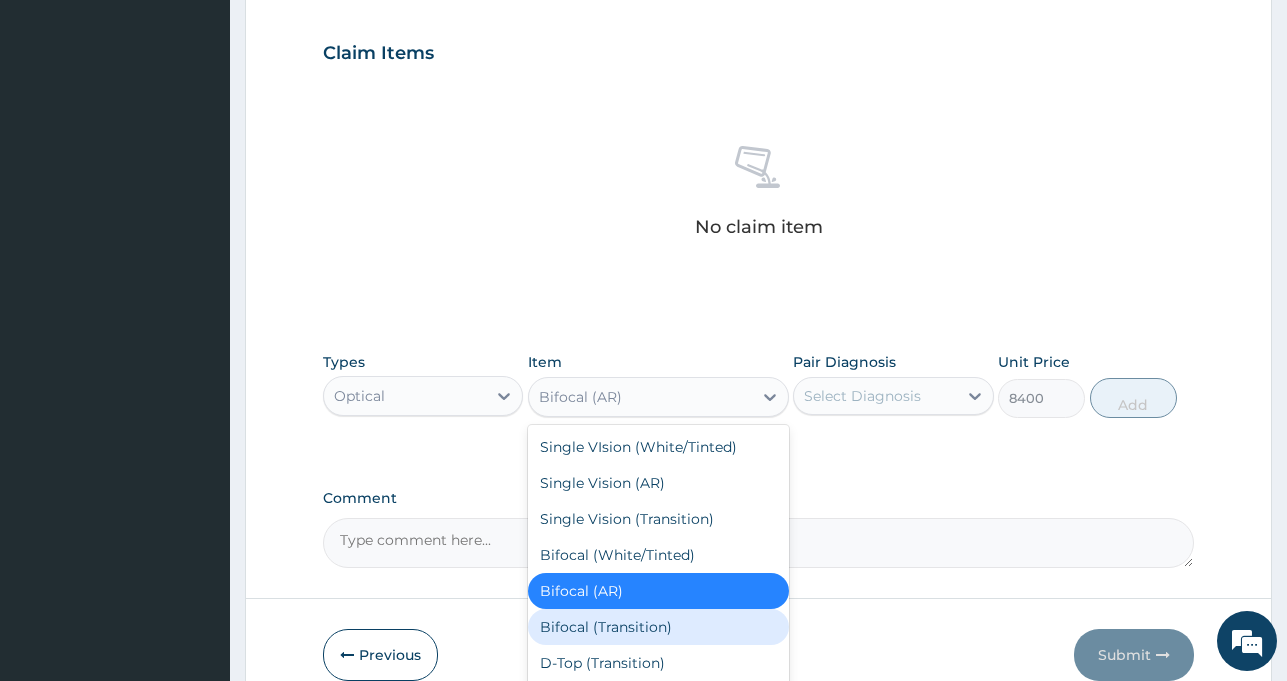 click on "Bifocal (Transition)" at bounding box center (658, 627) 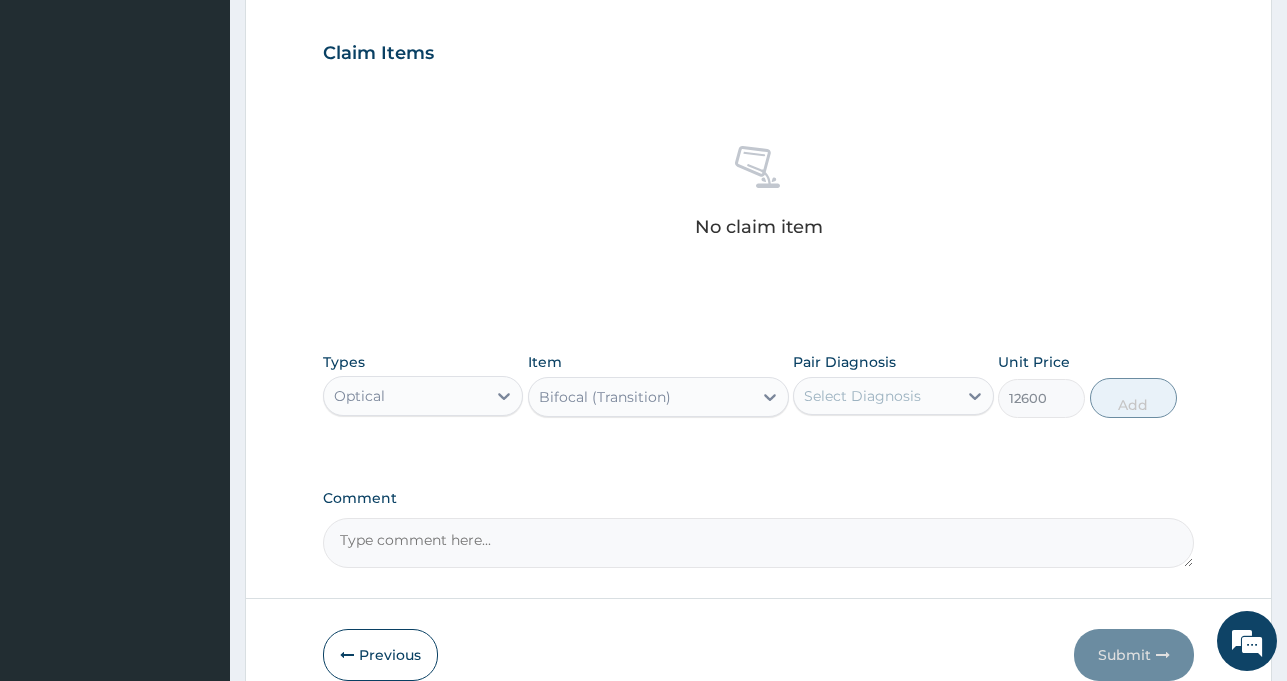 click on "Bifocal (Transition)" at bounding box center (640, 397) 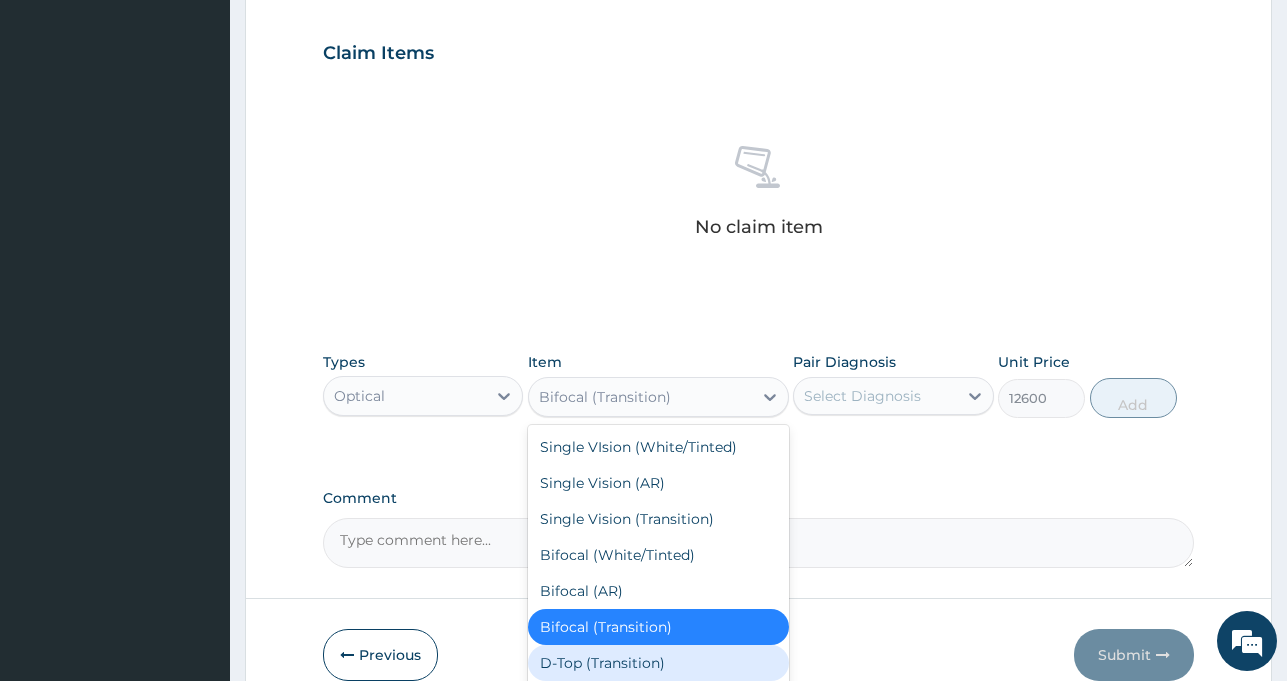 click on "D-Top (Transition)" at bounding box center (658, 663) 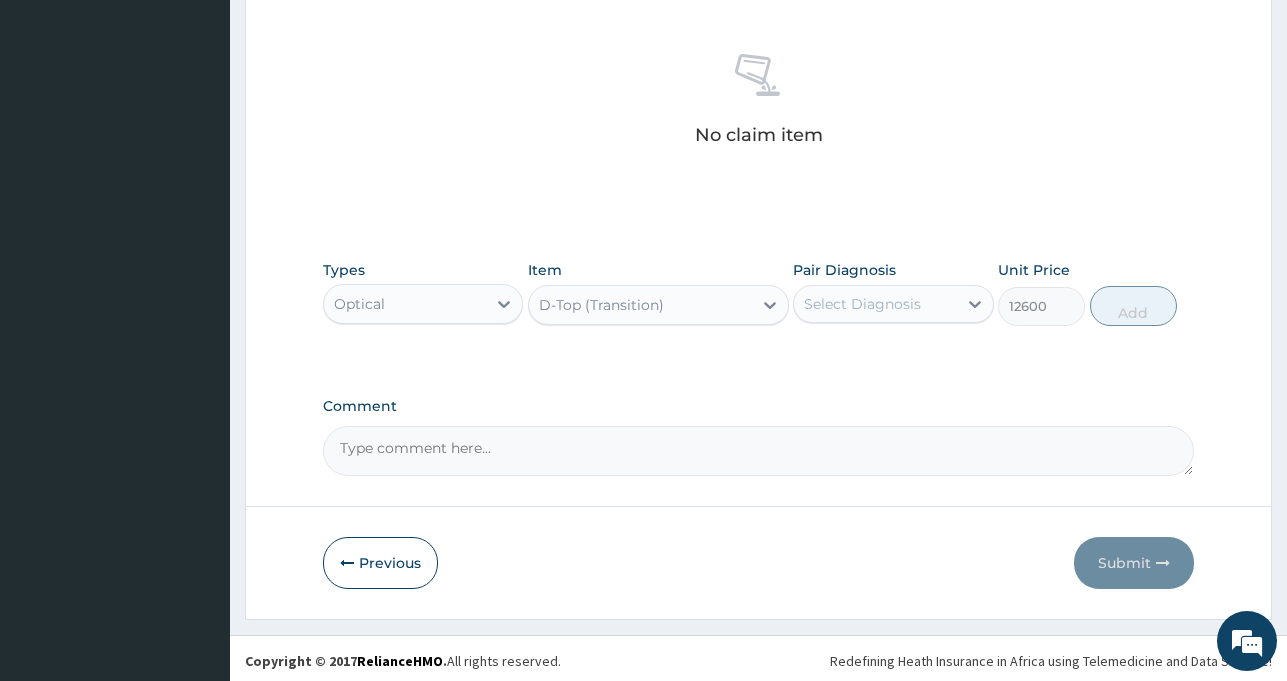scroll, scrollTop: 761, scrollLeft: 0, axis: vertical 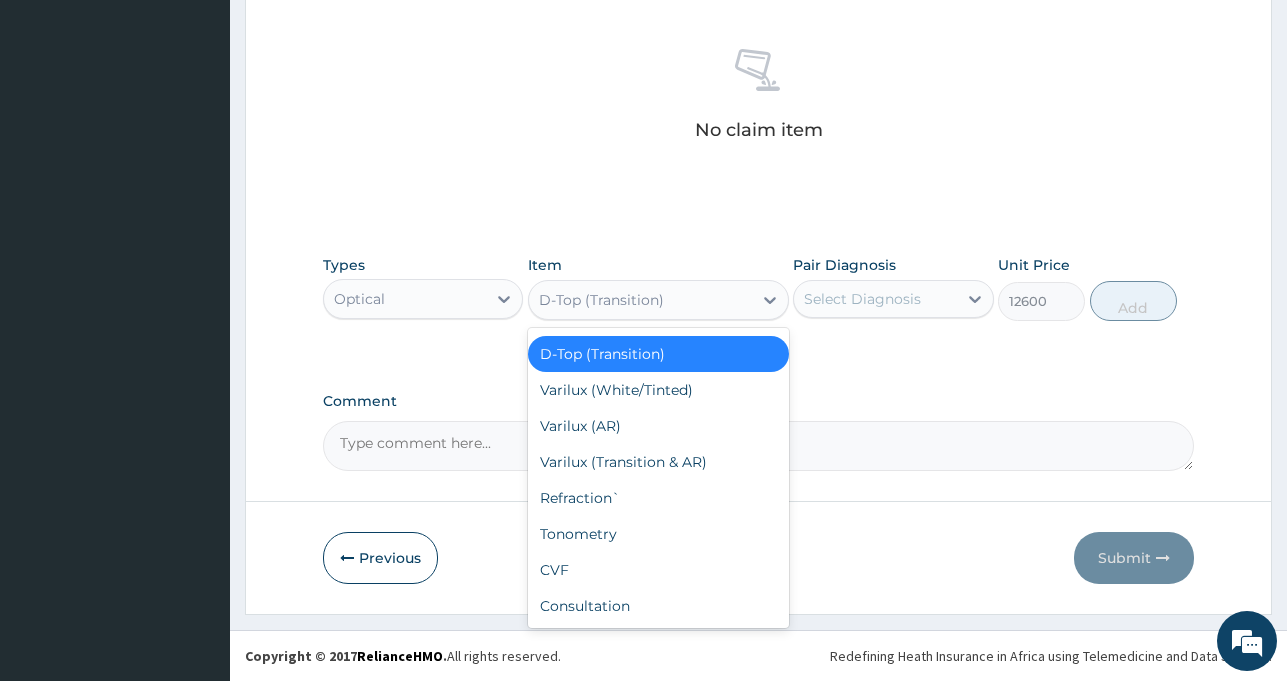 click on "Varilux (White/Tinted)" at bounding box center (658, 390) 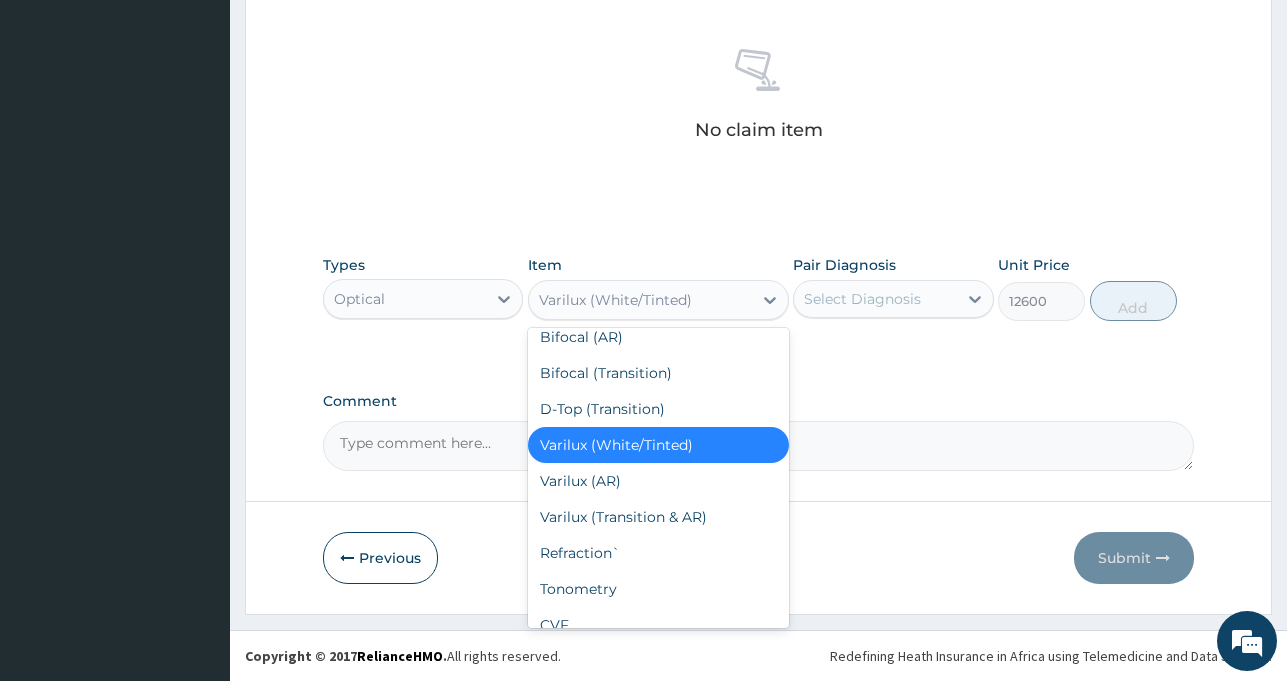 scroll, scrollTop: 212, scrollLeft: 0, axis: vertical 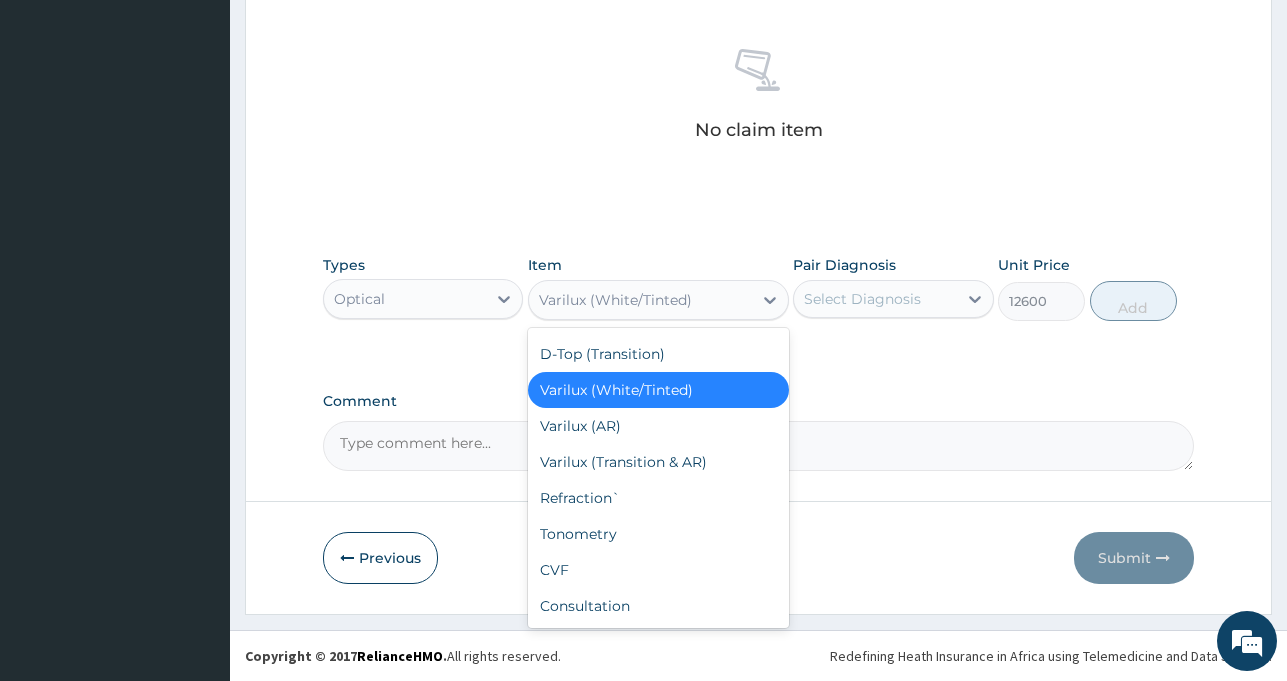 click on "Varilux (AR)" at bounding box center [658, 426] 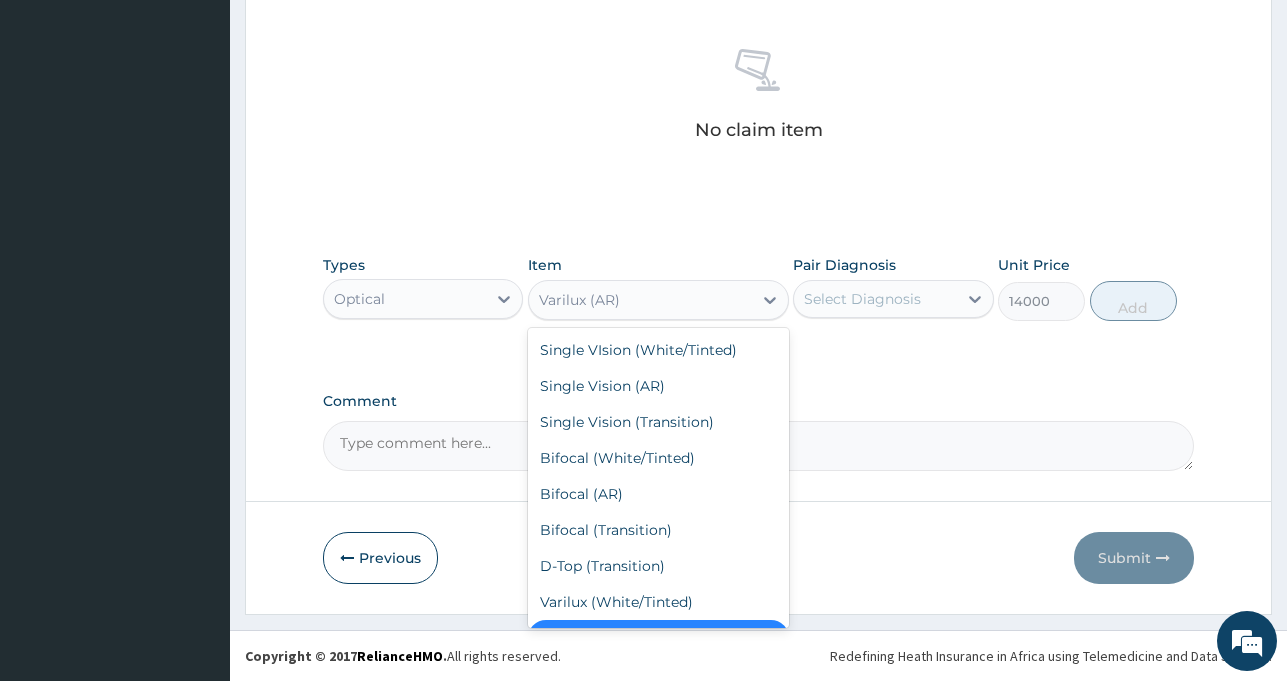 click on "Varilux (AR)" at bounding box center [640, 300] 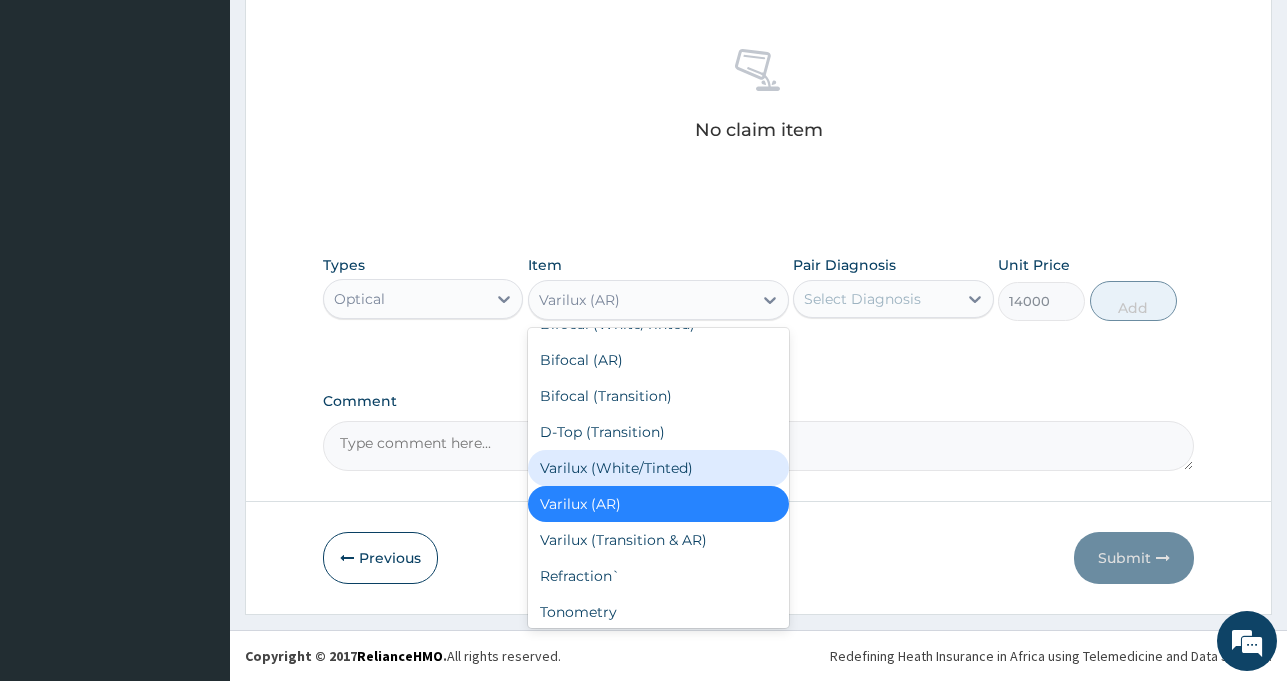 scroll, scrollTop: 212, scrollLeft: 0, axis: vertical 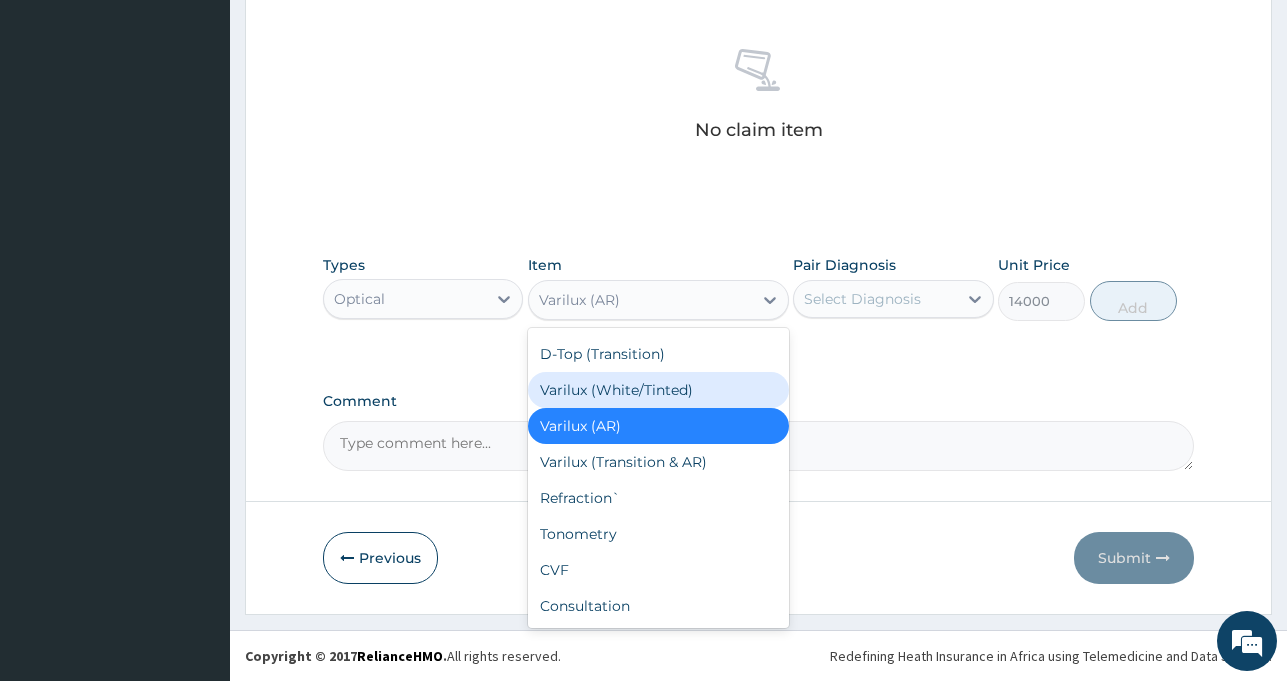 click on "Varilux (Transition & AR)" at bounding box center [658, 462] 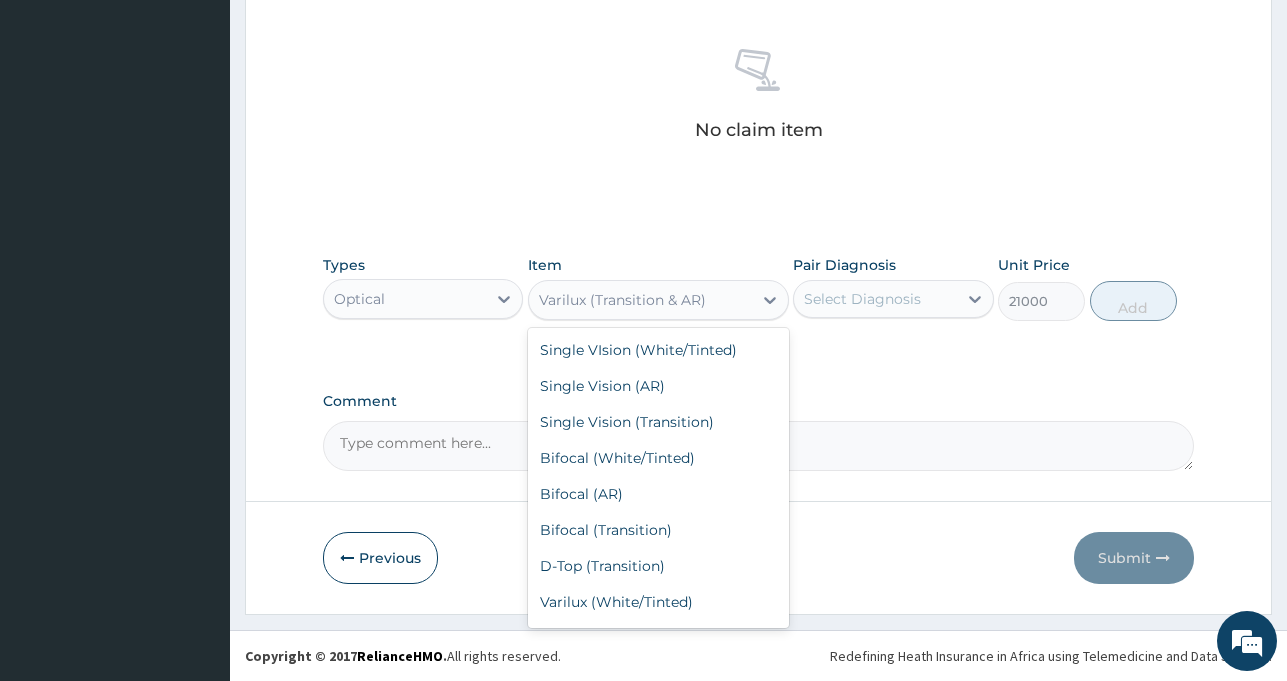 scroll, scrollTop: 76, scrollLeft: 0, axis: vertical 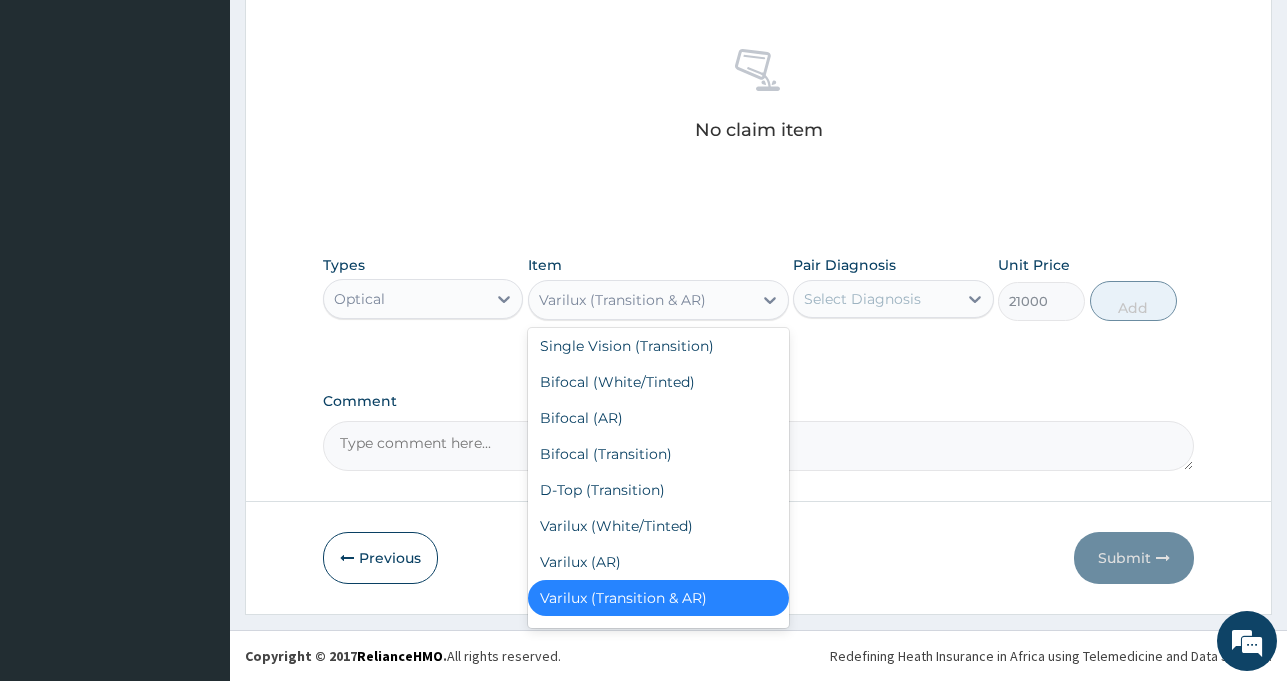 click on "Varilux (AR)" at bounding box center [658, 562] 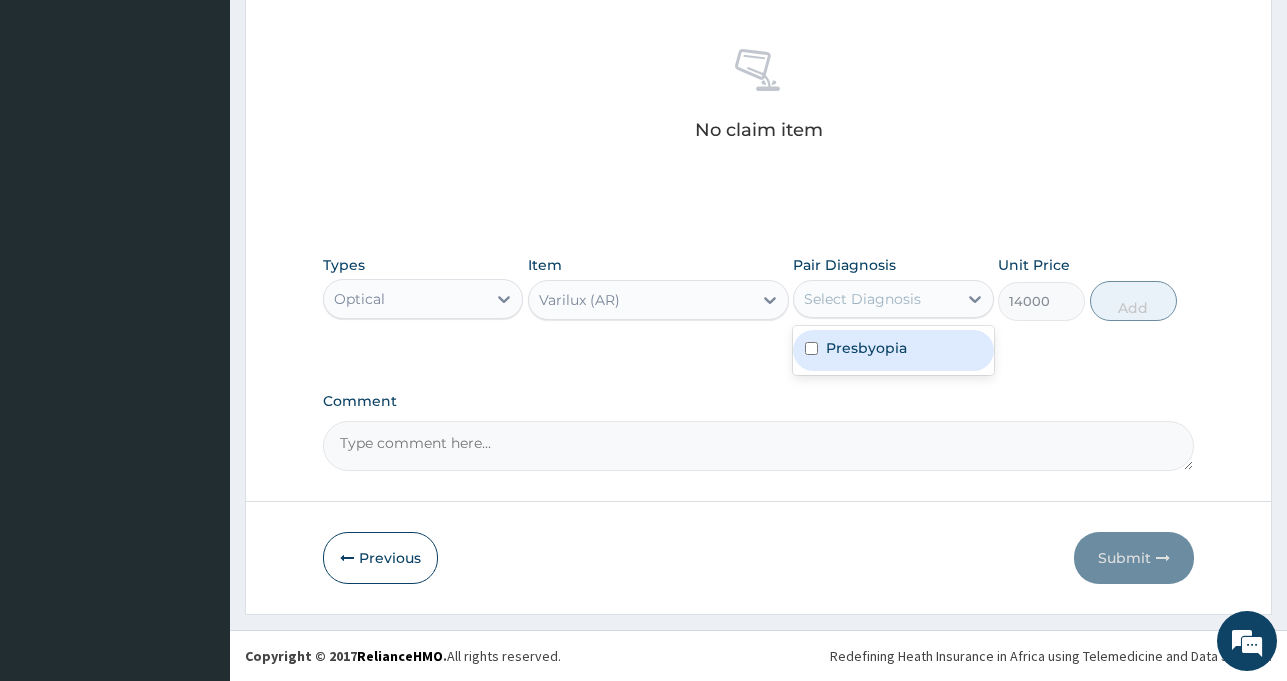 click on "Select Diagnosis" at bounding box center (862, 299) 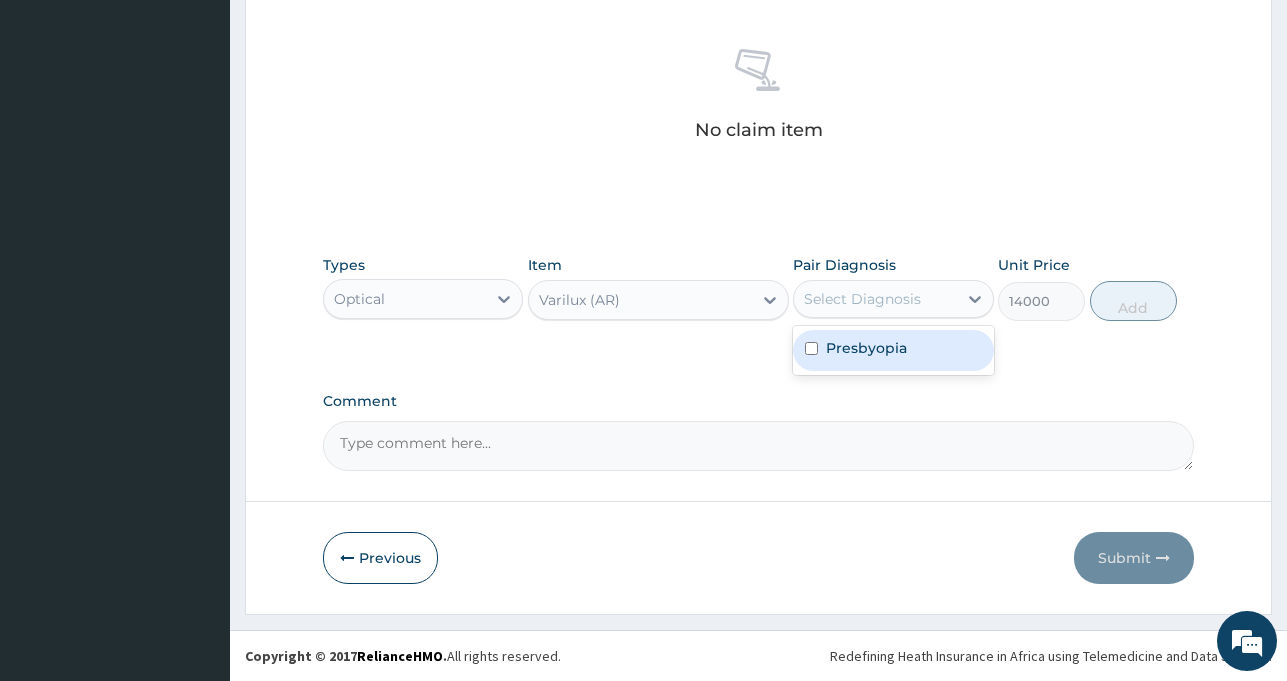click on "Presbyopia" at bounding box center [866, 348] 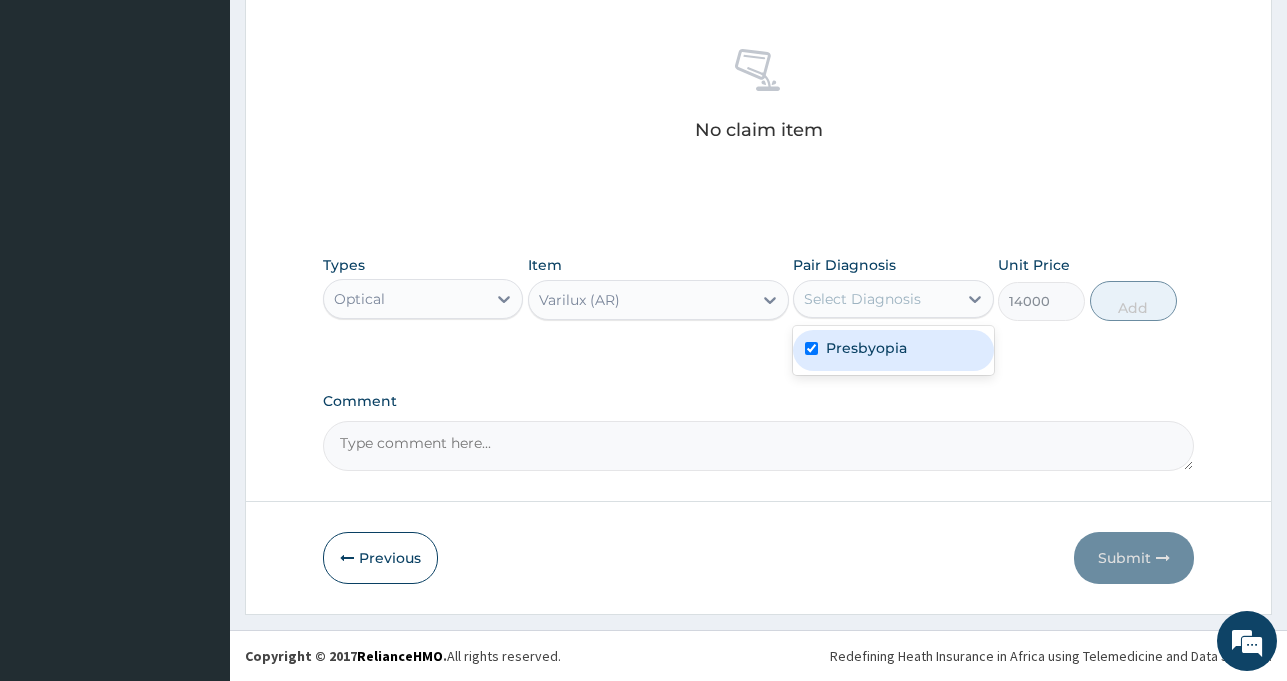 checkbox on "true" 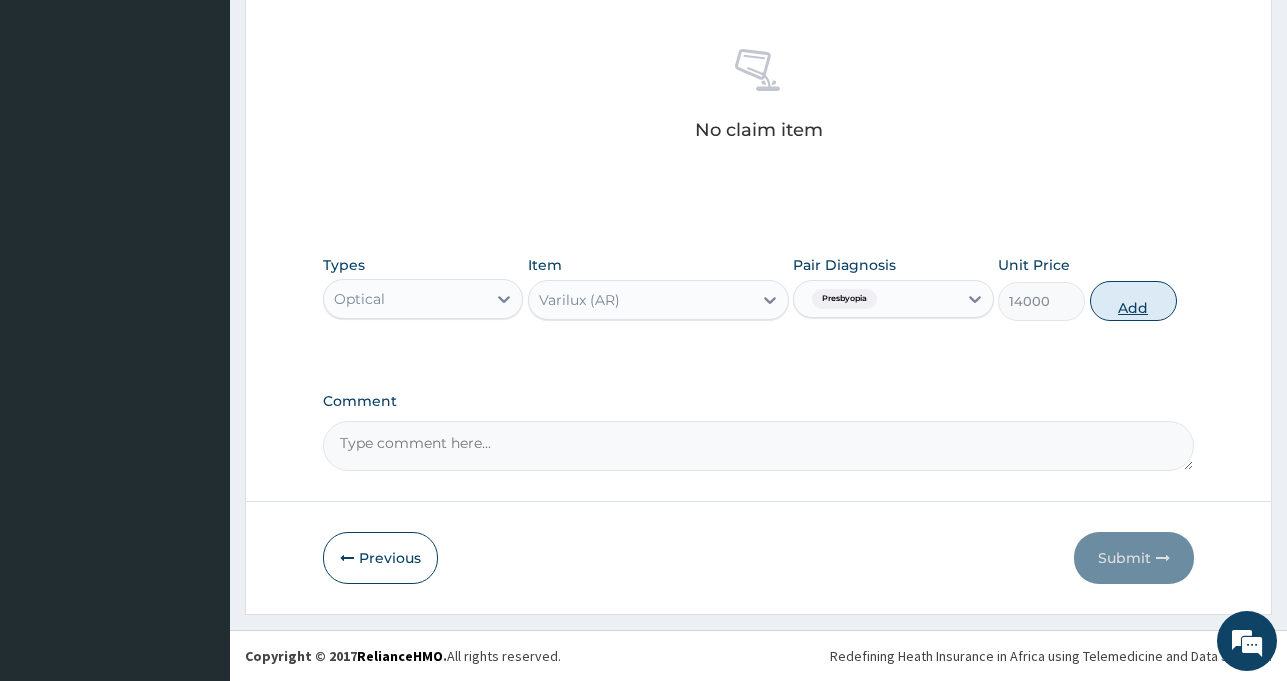 click on "Add" at bounding box center [1133, 301] 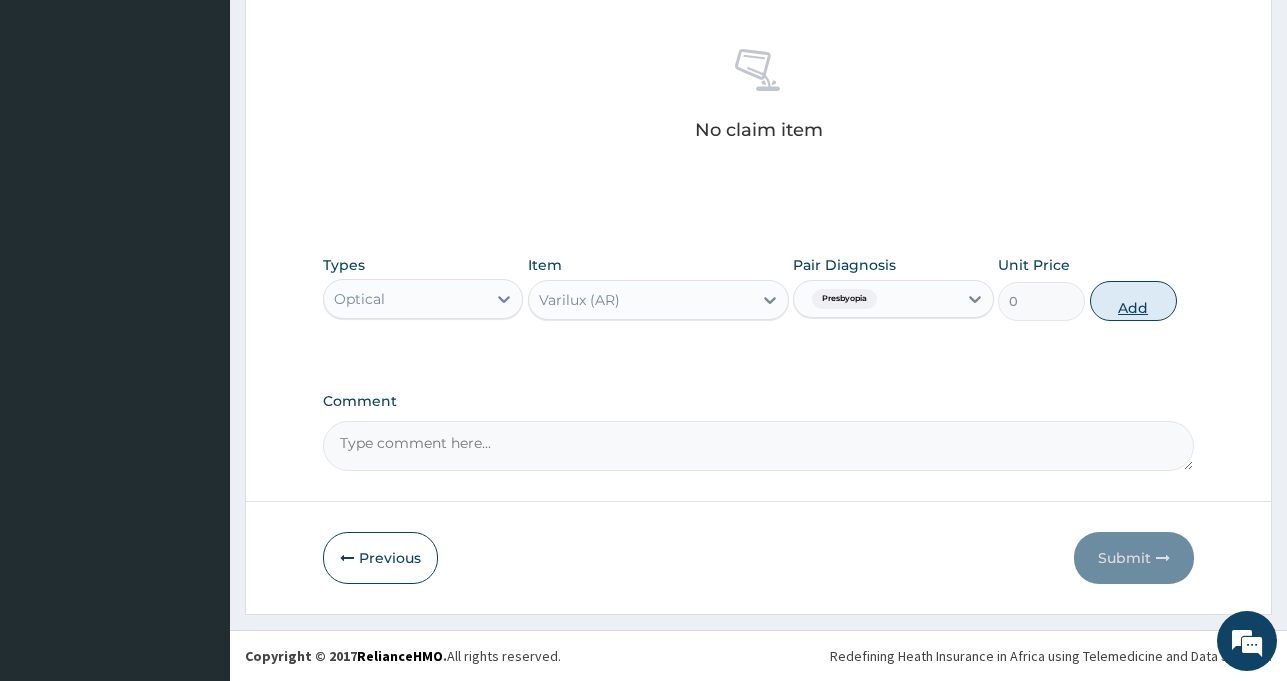 scroll, scrollTop: 681, scrollLeft: 0, axis: vertical 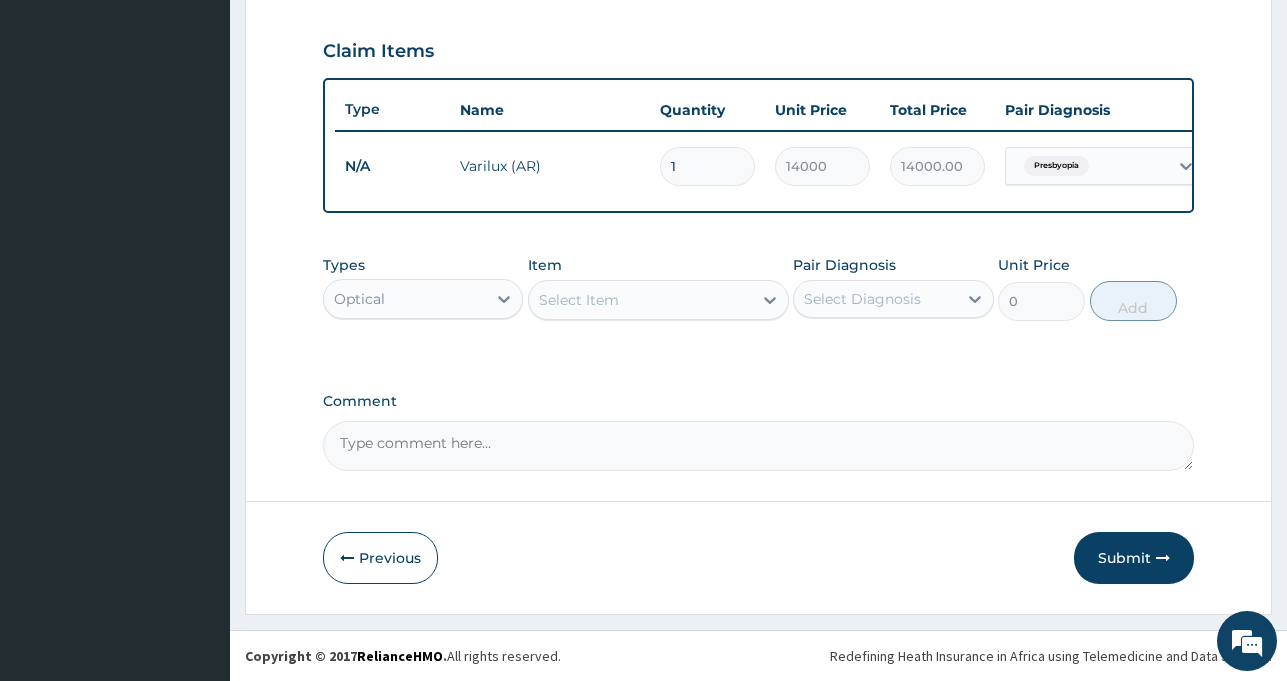 click on "Optical" at bounding box center [405, 299] 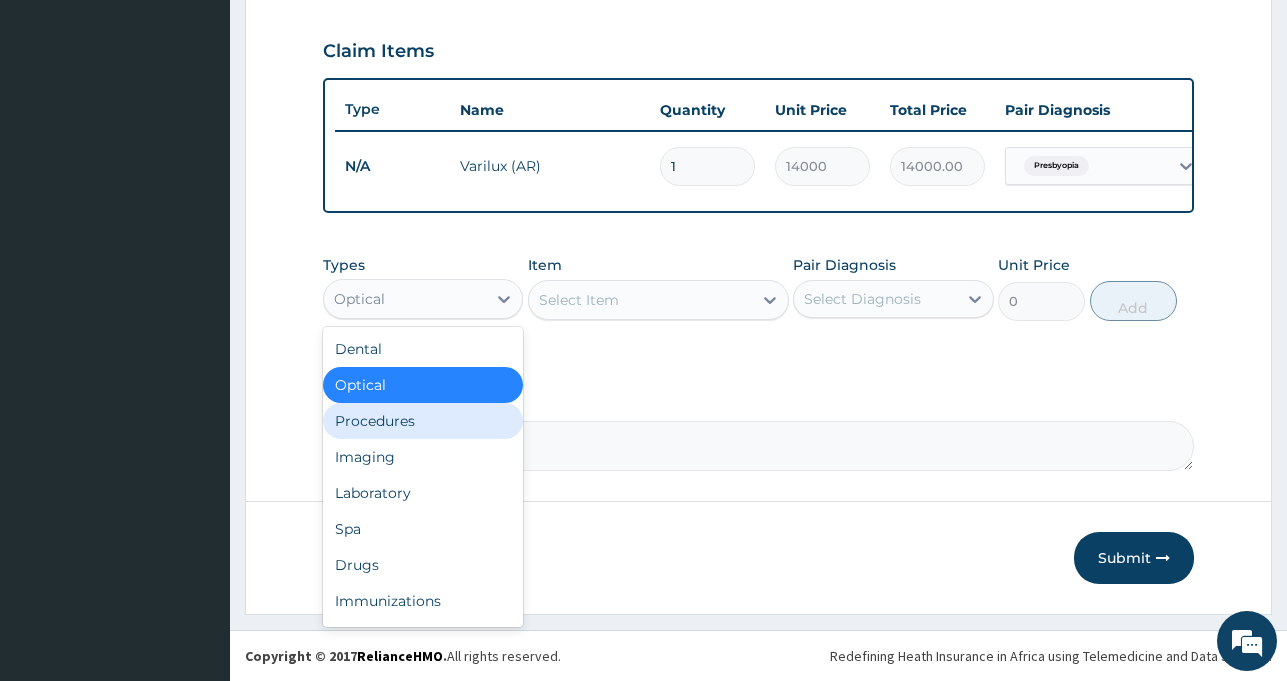 click on "Select Item" at bounding box center [640, 300] 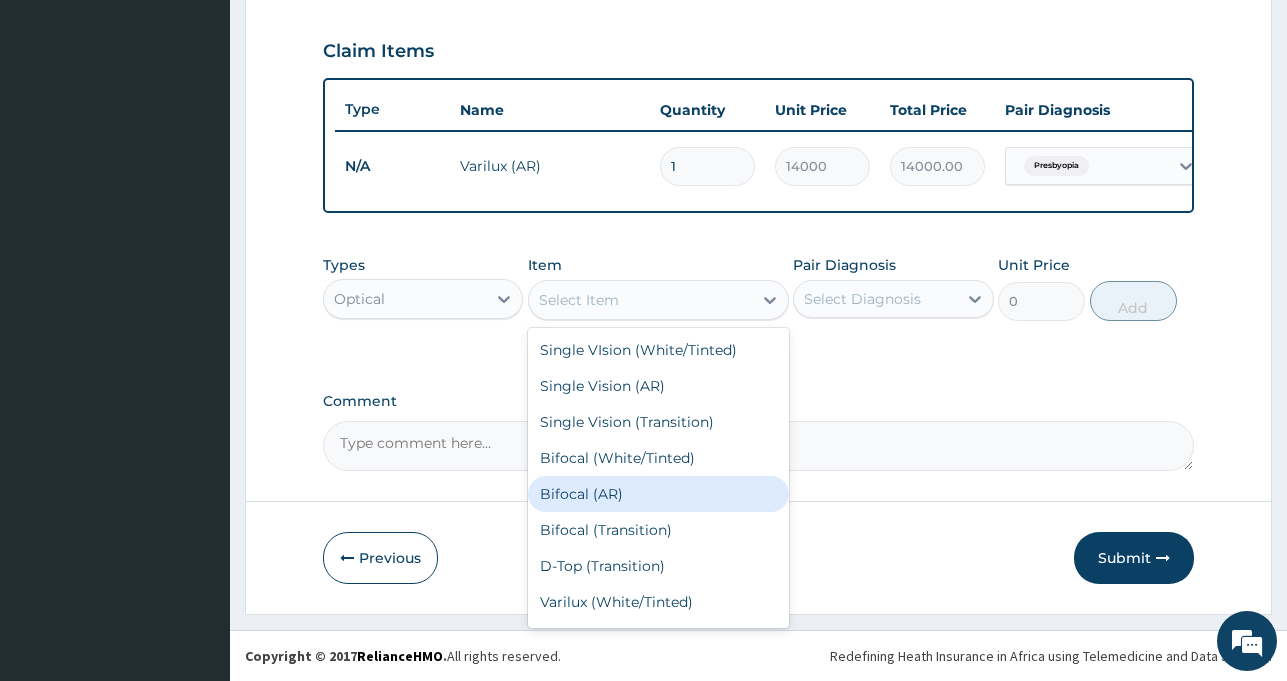 scroll, scrollTop: 212, scrollLeft: 0, axis: vertical 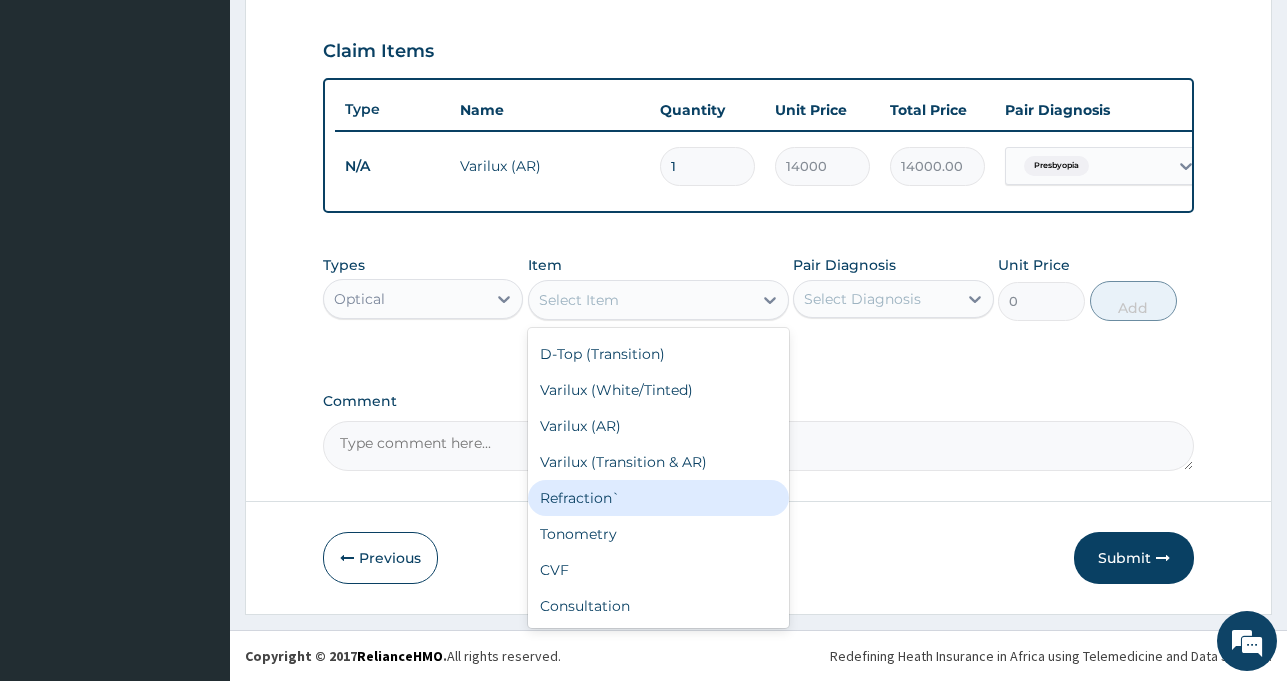 click on "Refraction`" at bounding box center (658, 498) 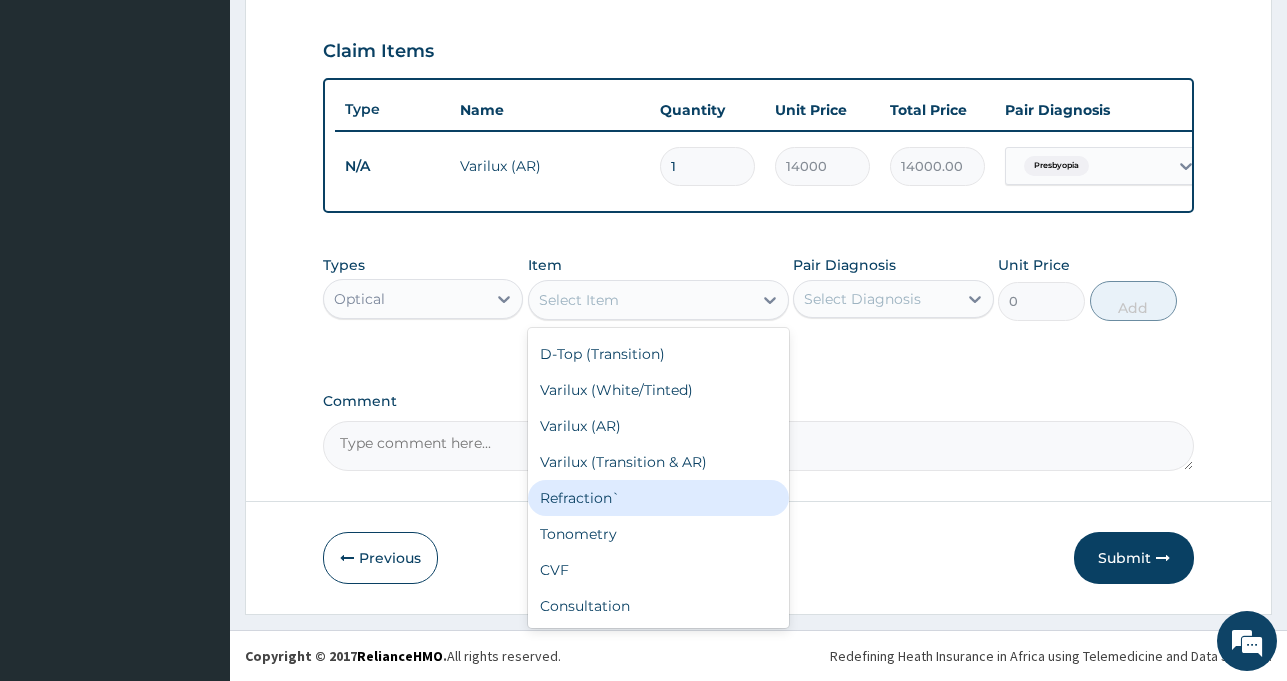 type on "2000" 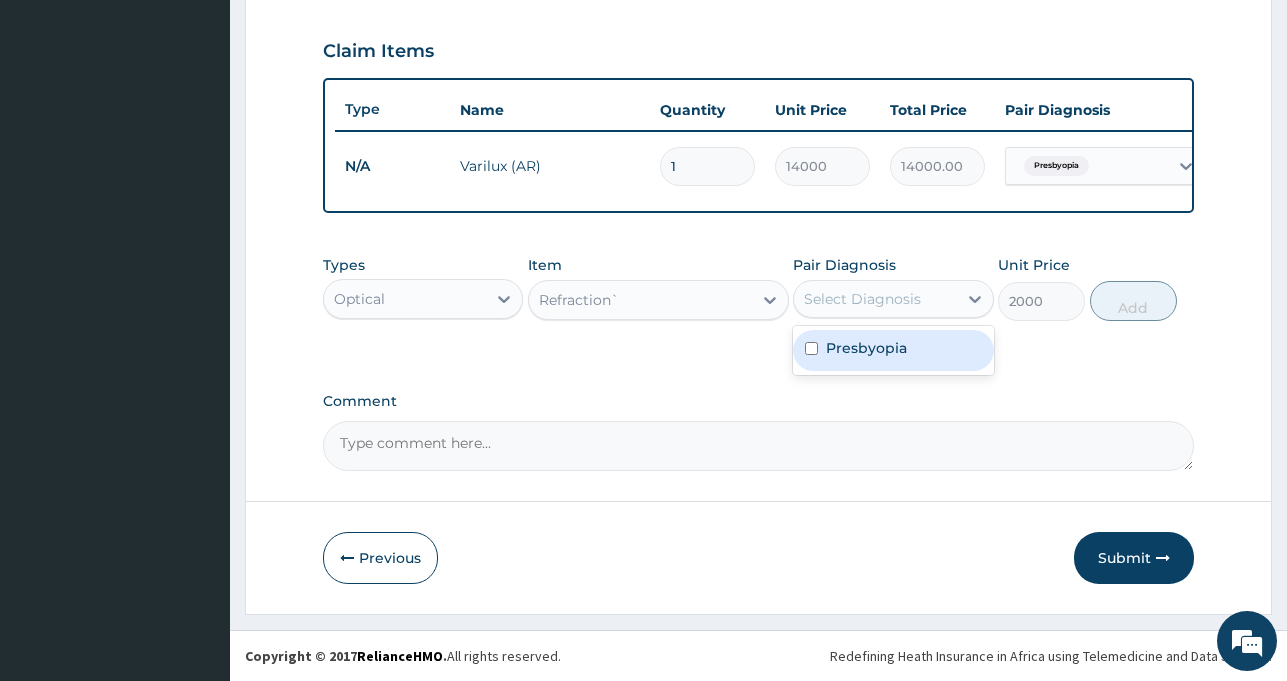click on "Select Diagnosis" at bounding box center (862, 299) 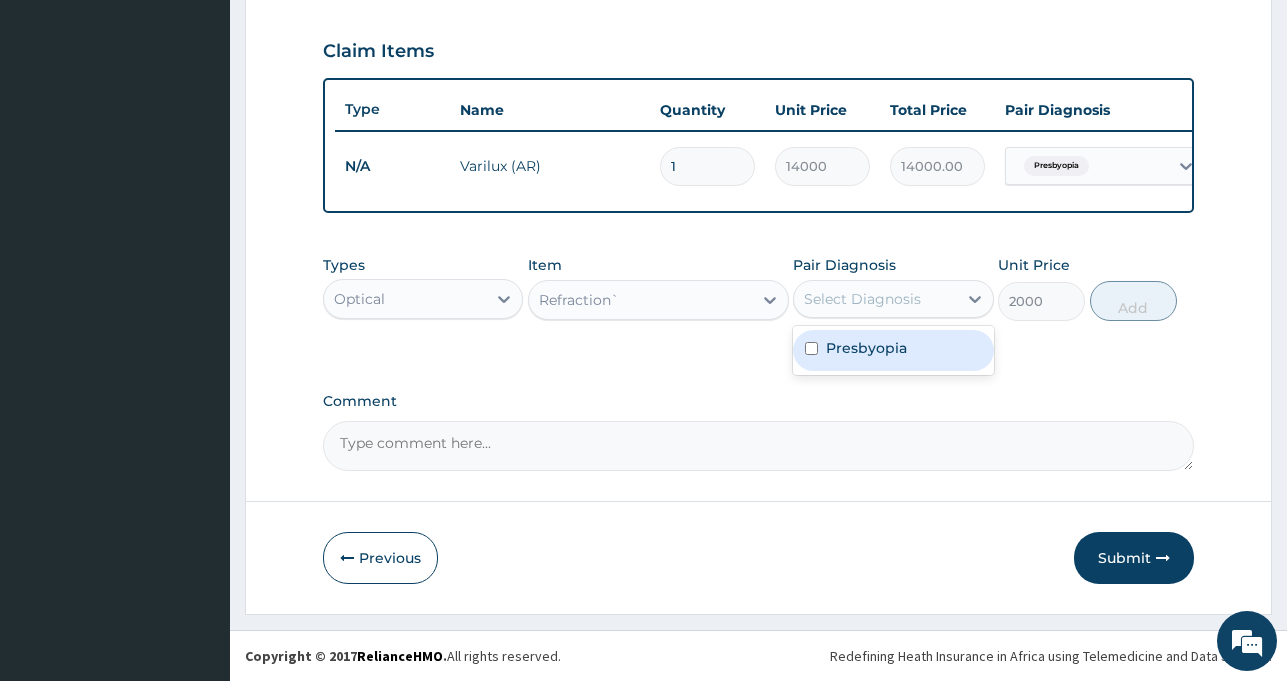 click on "Presbyopia" at bounding box center (866, 348) 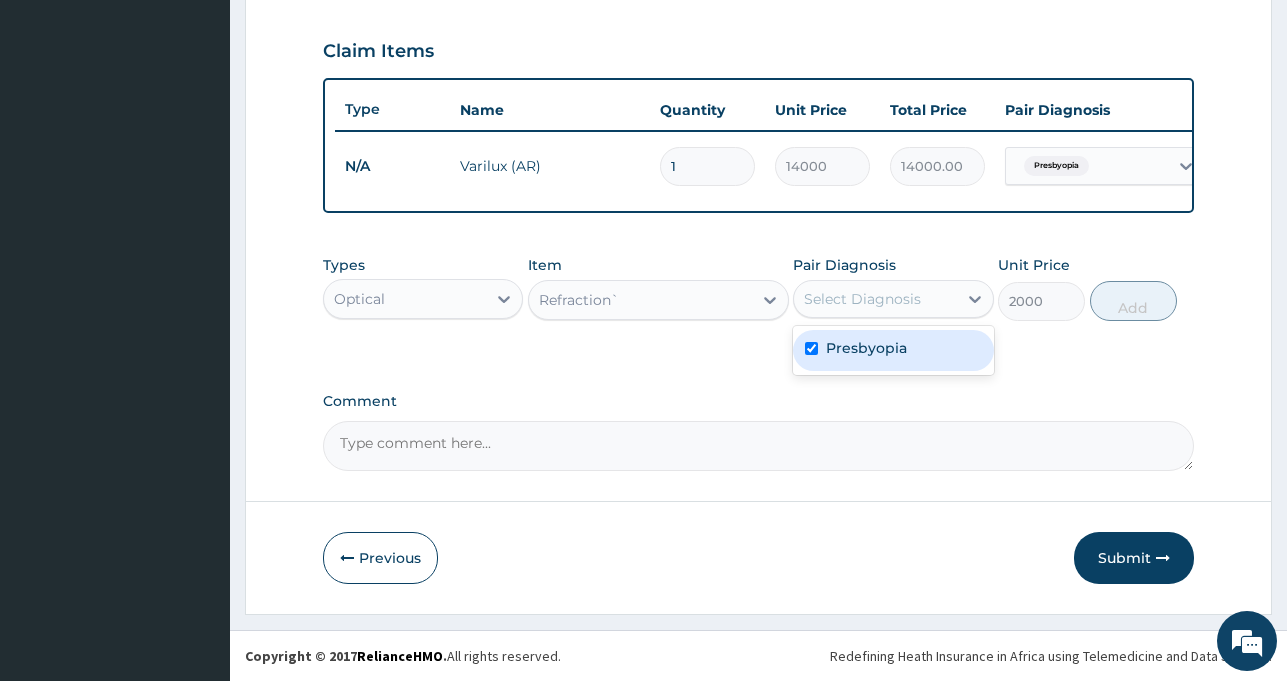 checkbox on "true" 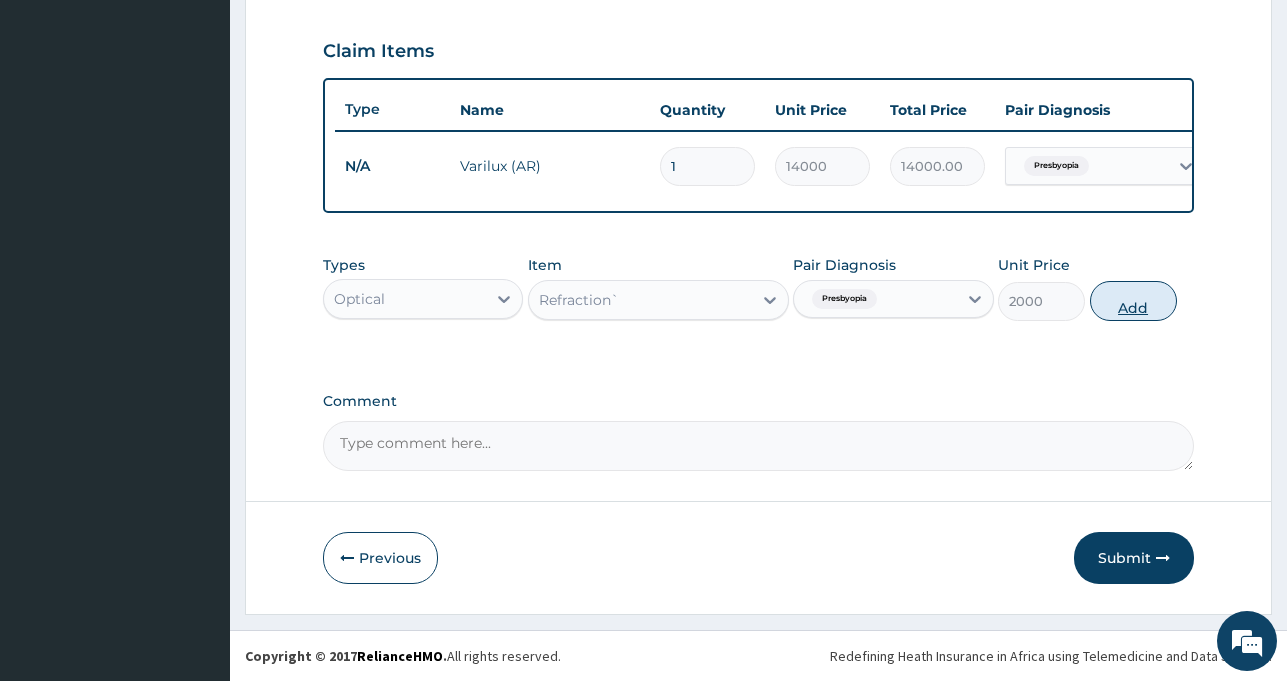 click on "Add" at bounding box center [1133, 301] 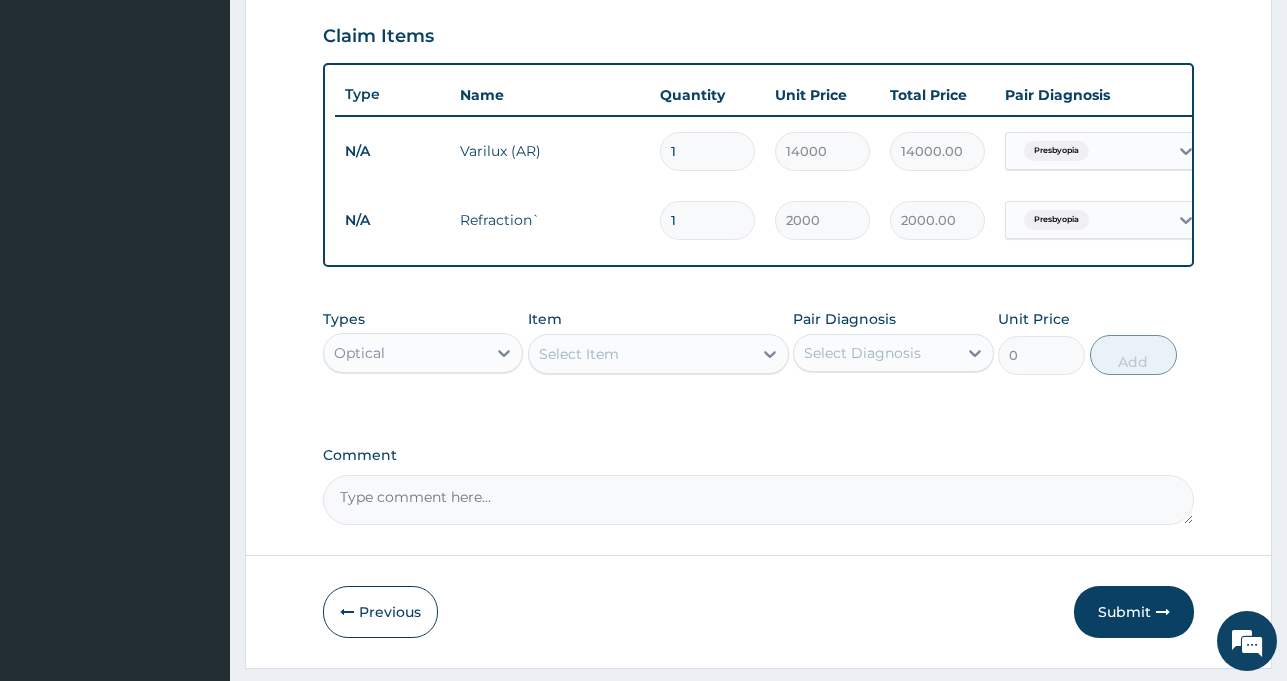 click on "Select Item" at bounding box center [640, 354] 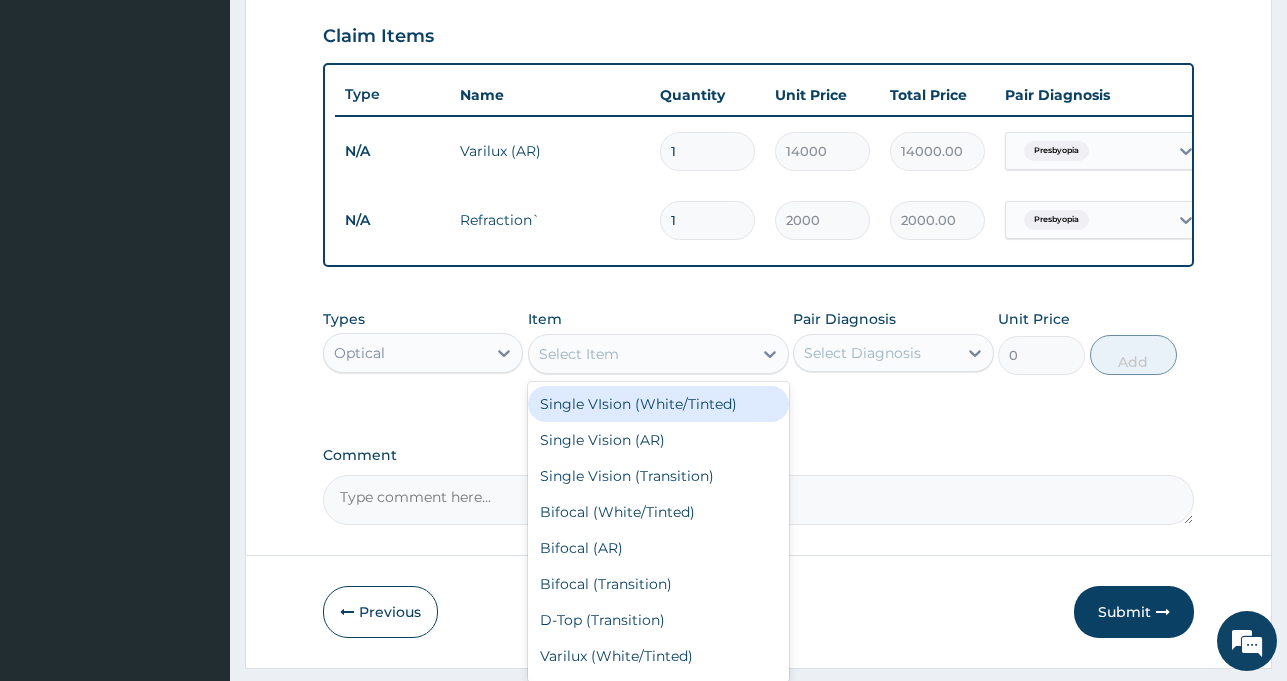 scroll, scrollTop: 212, scrollLeft: 0, axis: vertical 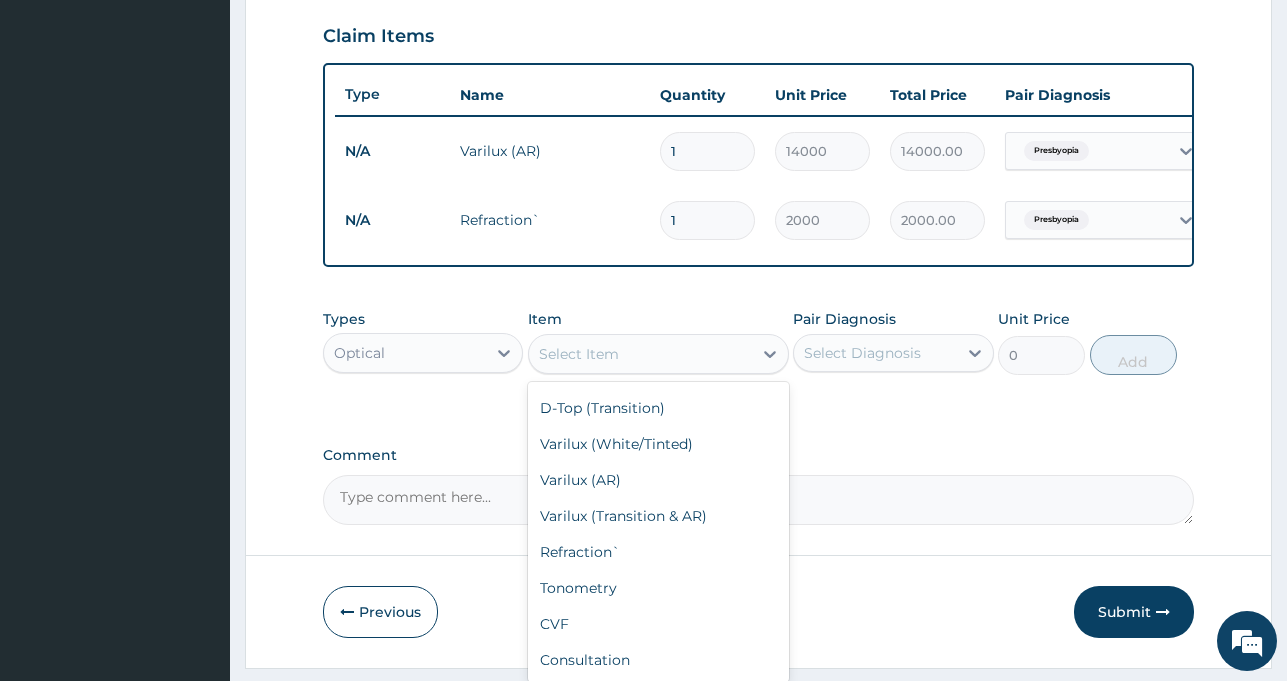click on "Tonometry" at bounding box center [658, 588] 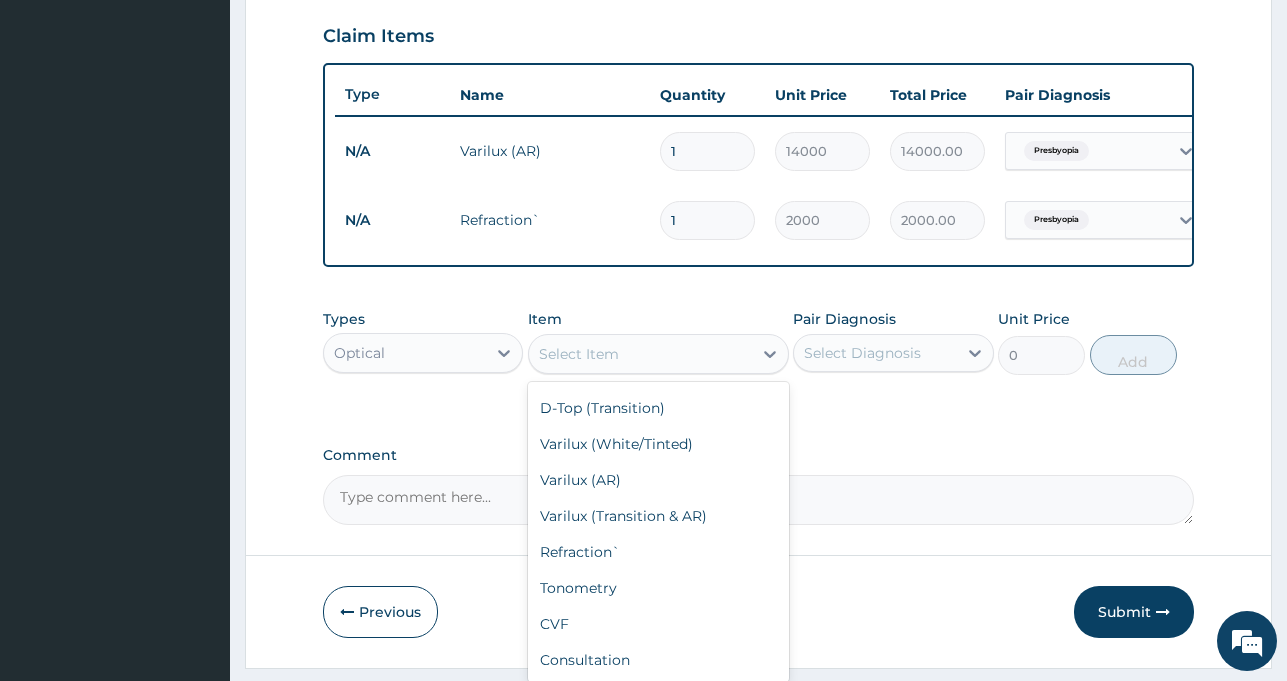 type on "1000" 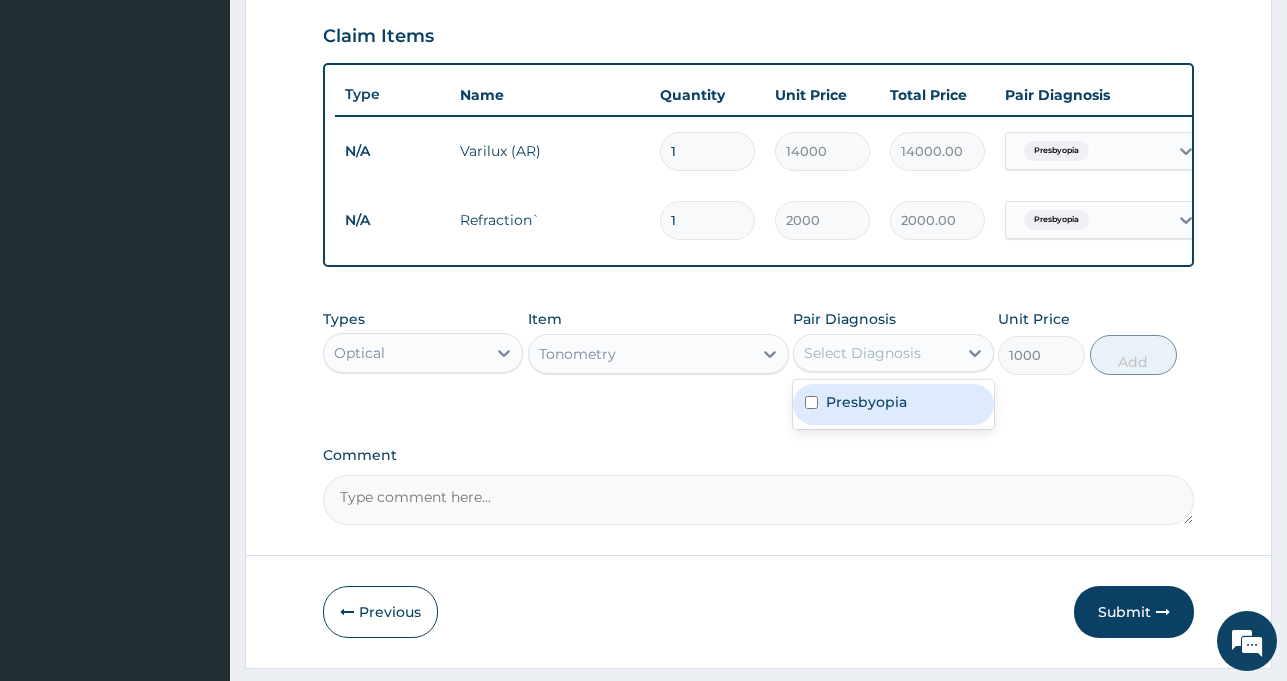 click on "Select Diagnosis" at bounding box center [862, 353] 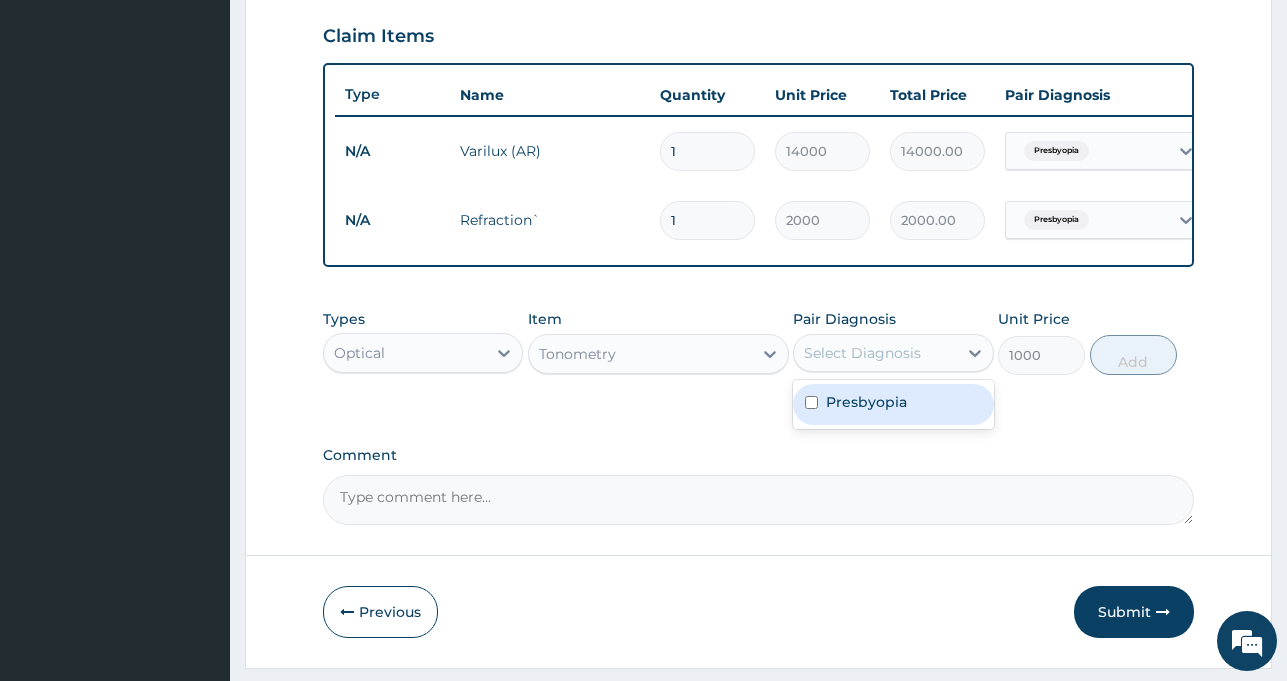 click on "Presbyopia" at bounding box center [866, 402] 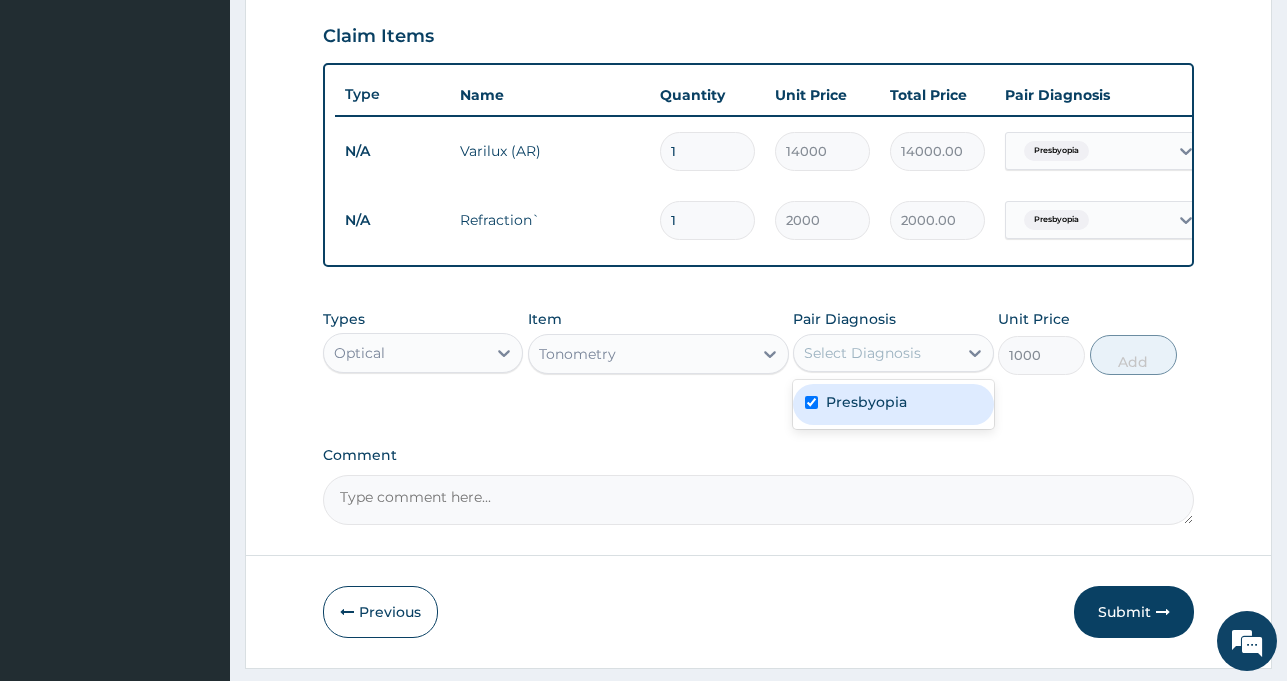checkbox on "true" 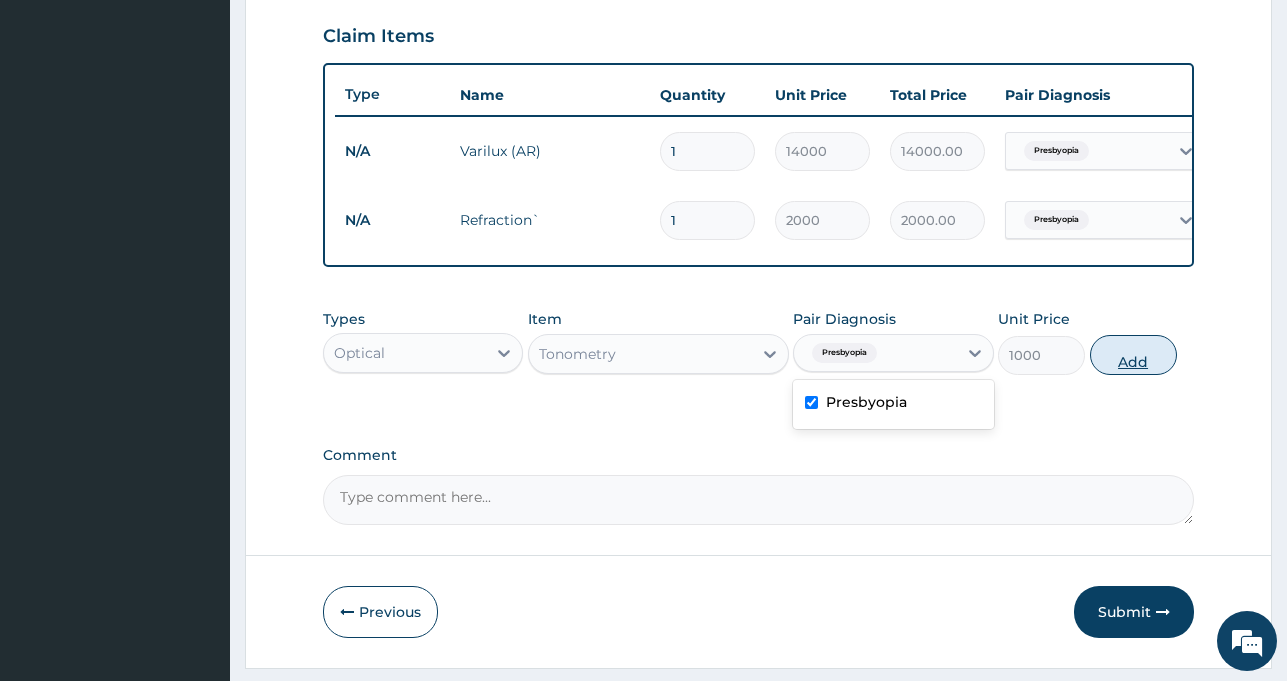 click on "Add" at bounding box center [1133, 355] 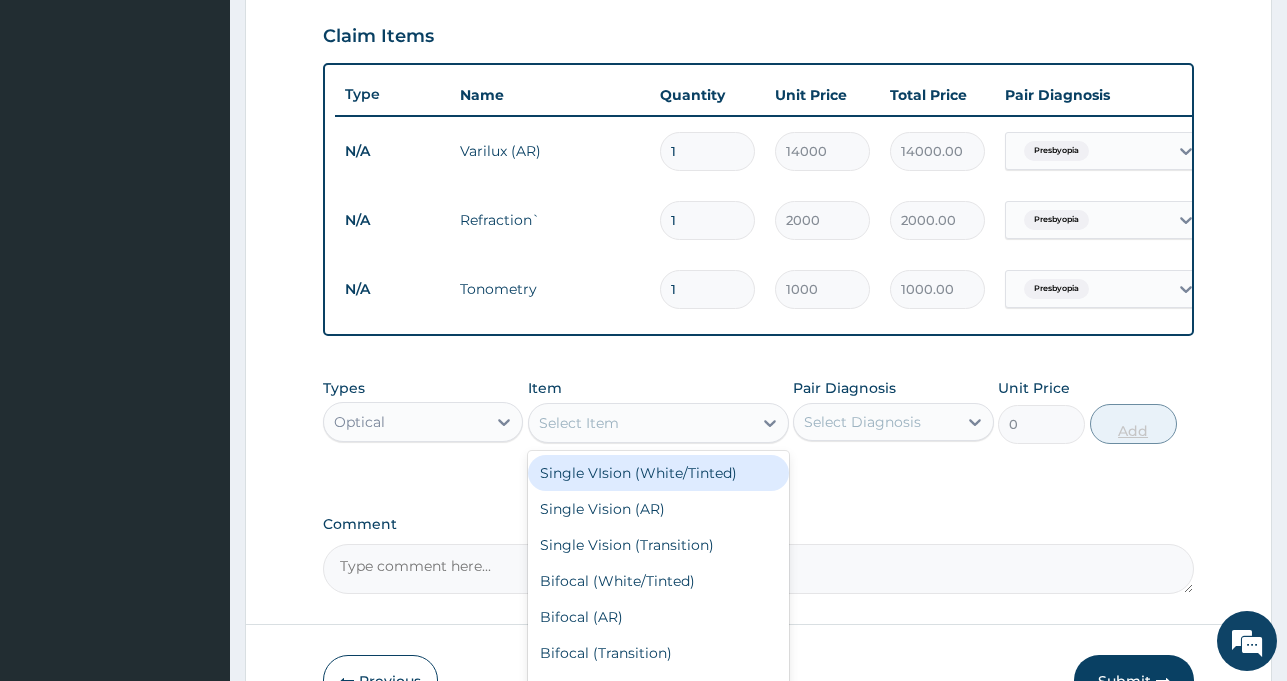 scroll, scrollTop: 212, scrollLeft: 0, axis: vertical 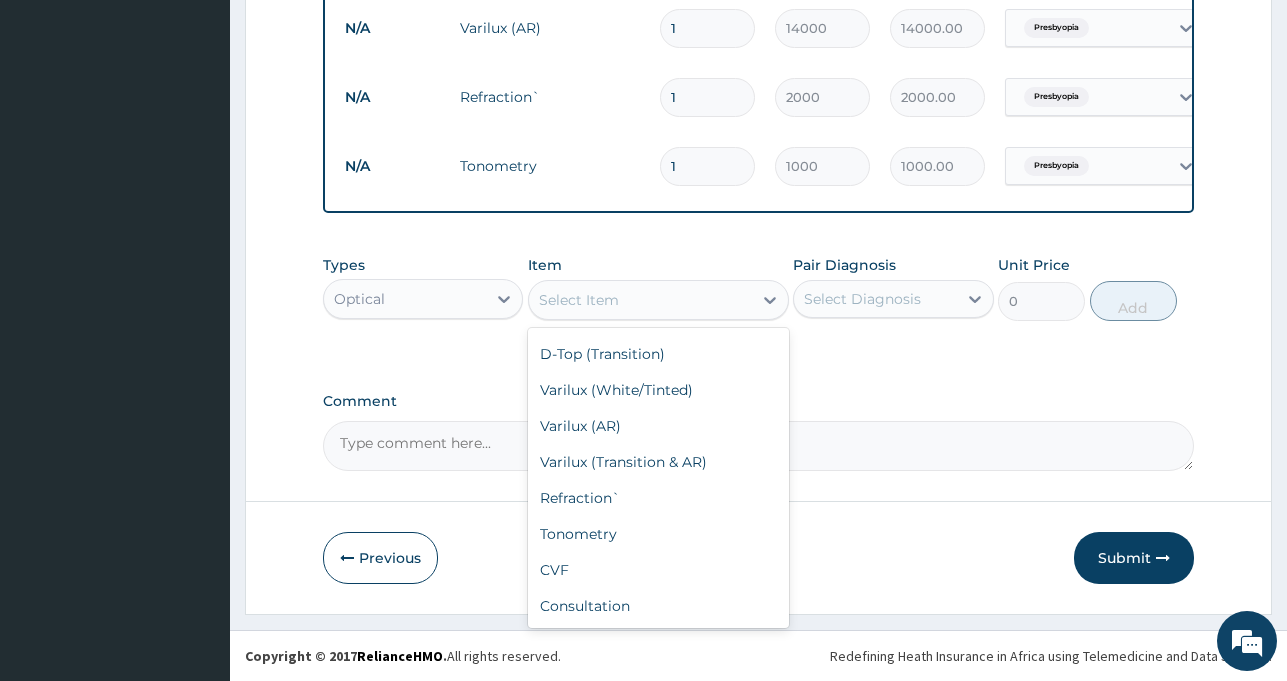 click on "CVF" at bounding box center [658, 570] 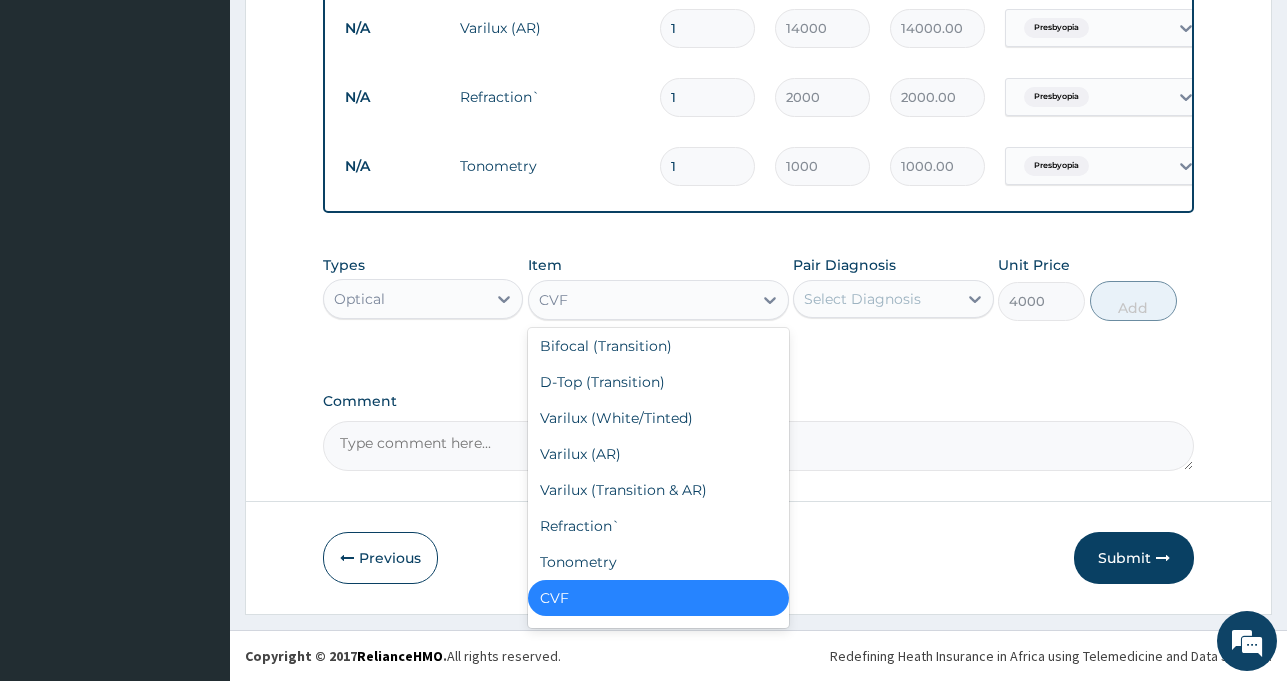 scroll, scrollTop: 212, scrollLeft: 0, axis: vertical 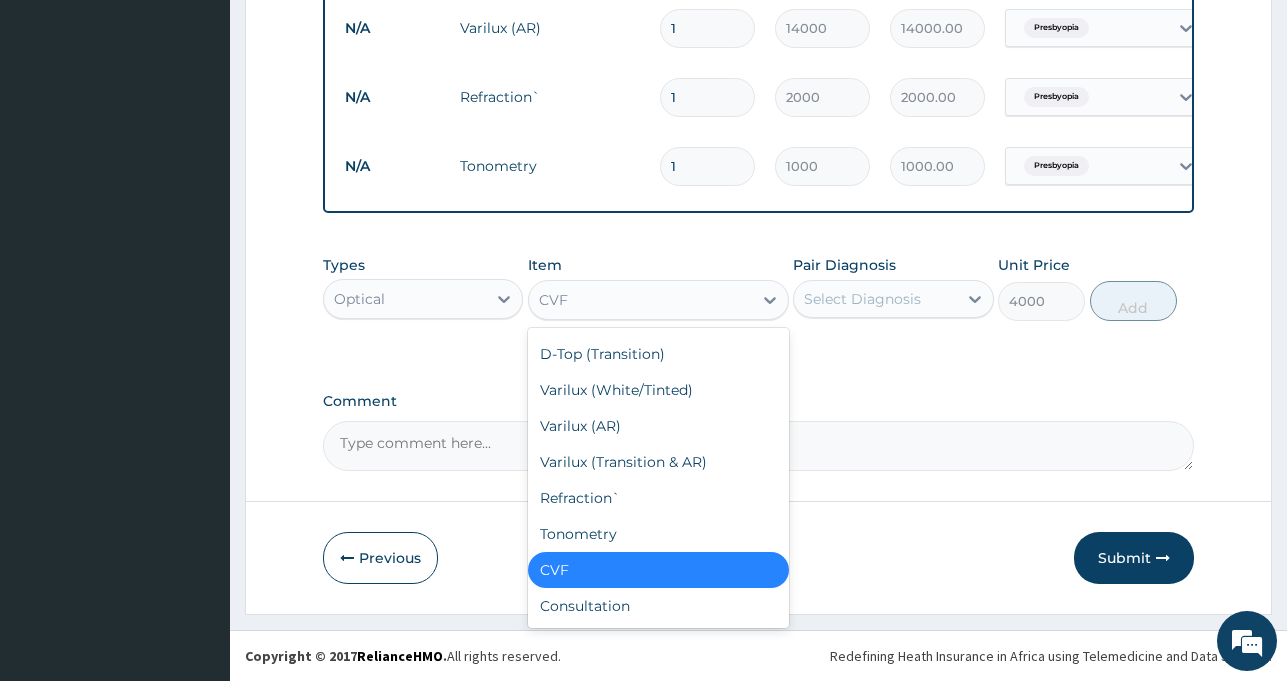 click on "Consultation" at bounding box center [658, 606] 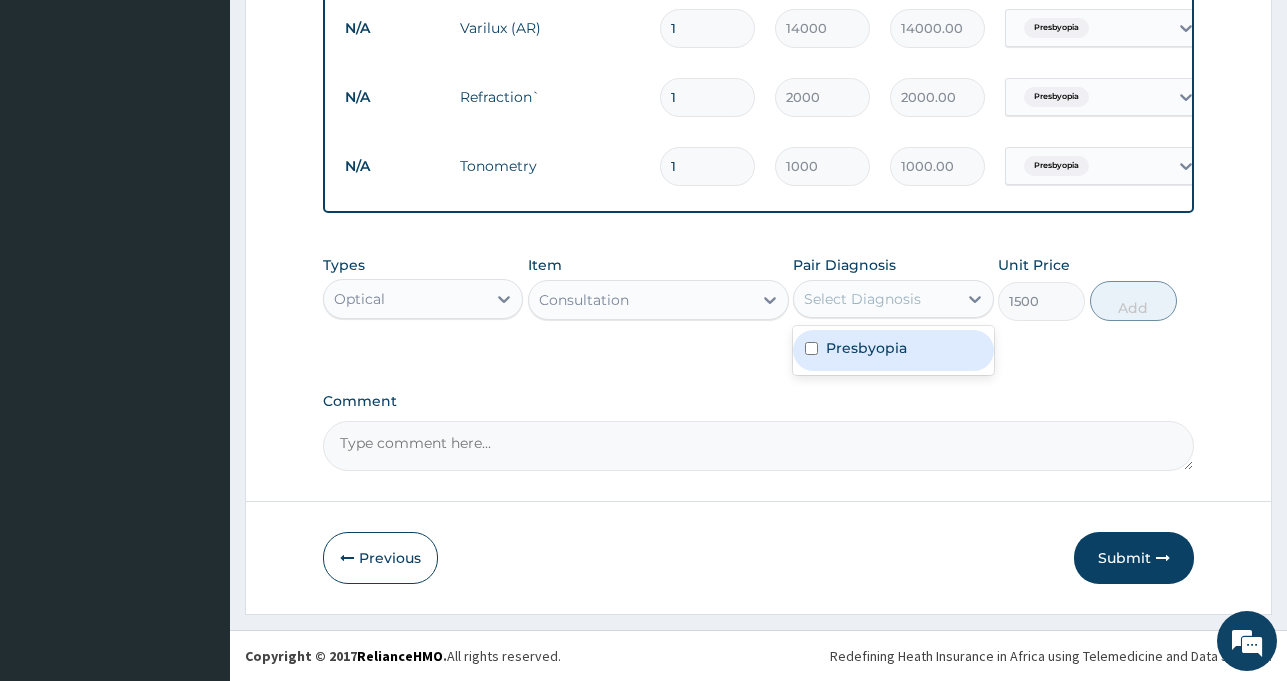 click on "Select Diagnosis" at bounding box center (862, 299) 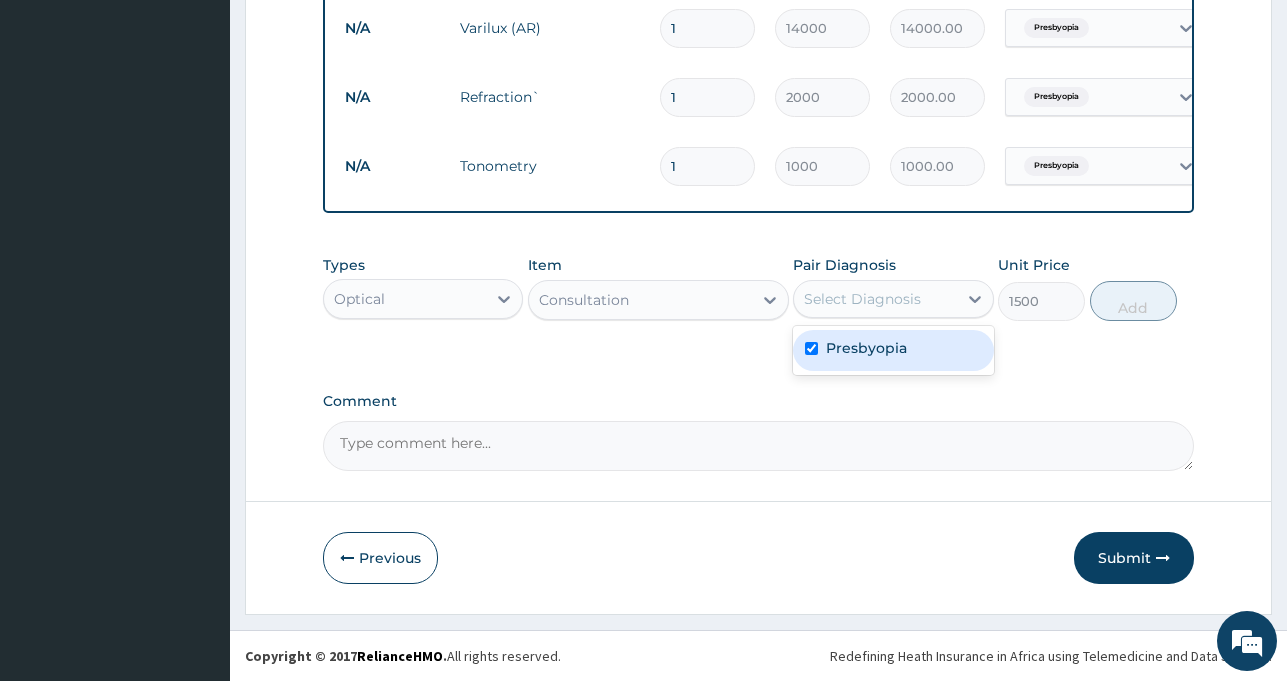 checkbox on "true" 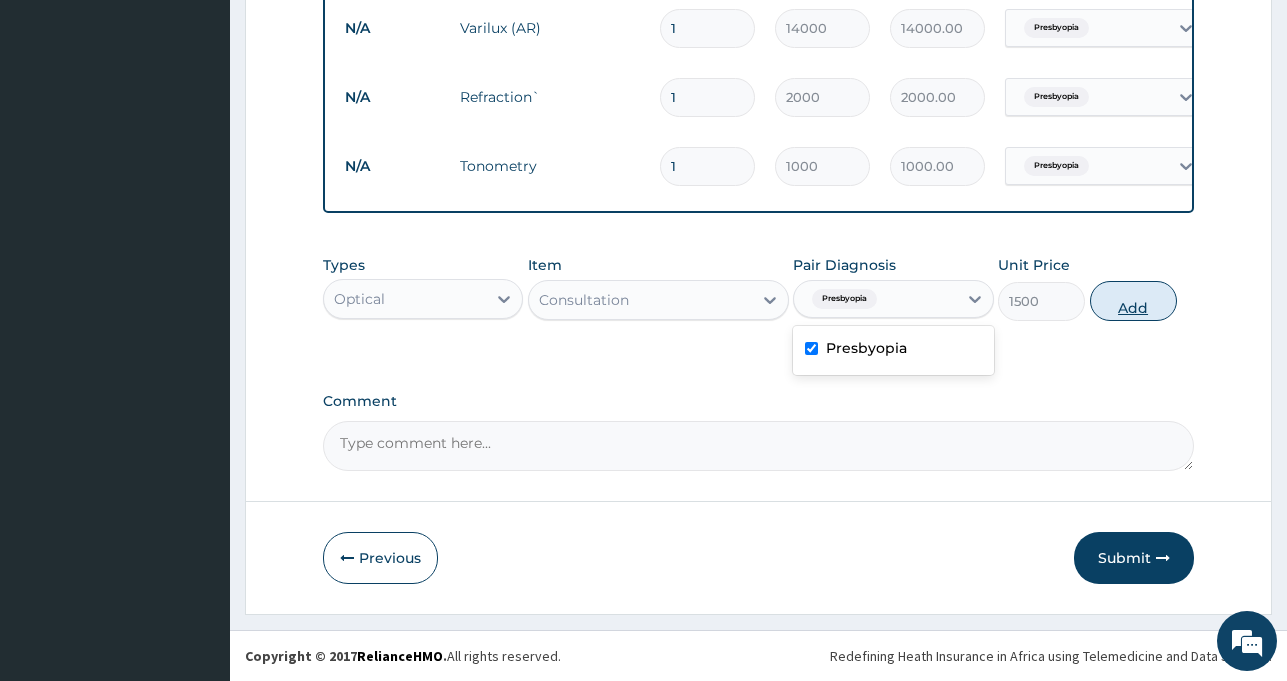 click on "Add" at bounding box center [1133, 301] 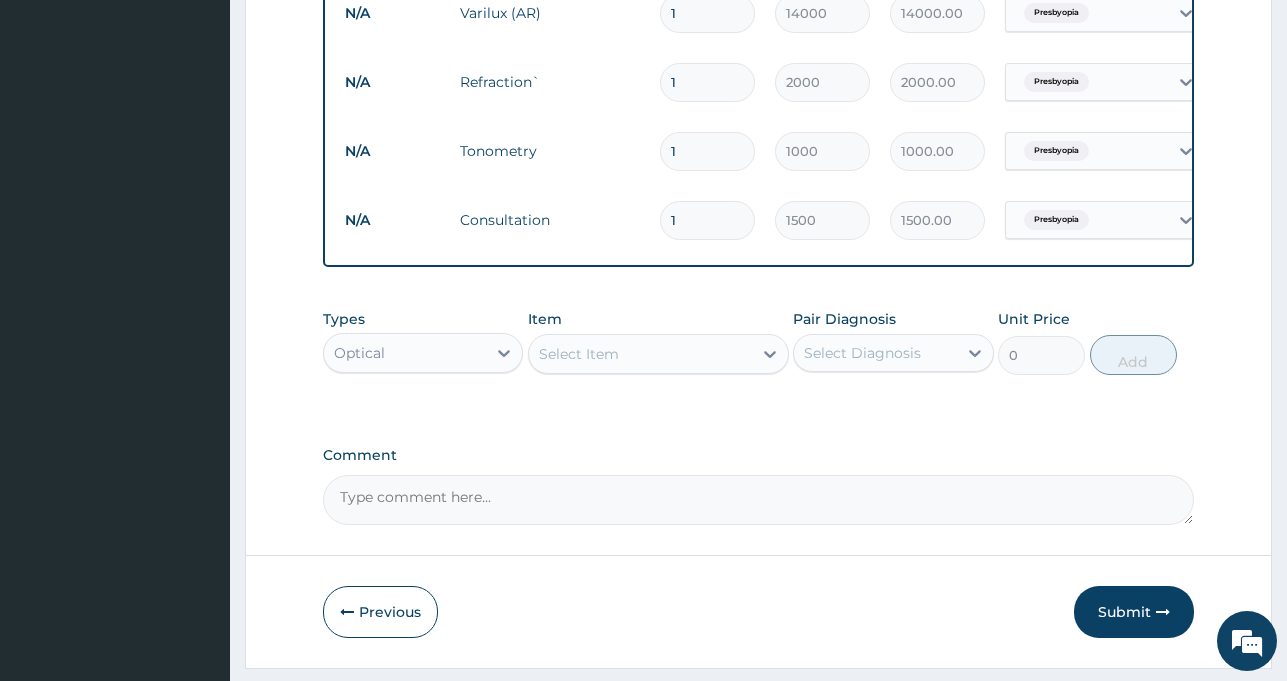 click on "Comment" at bounding box center [758, 500] 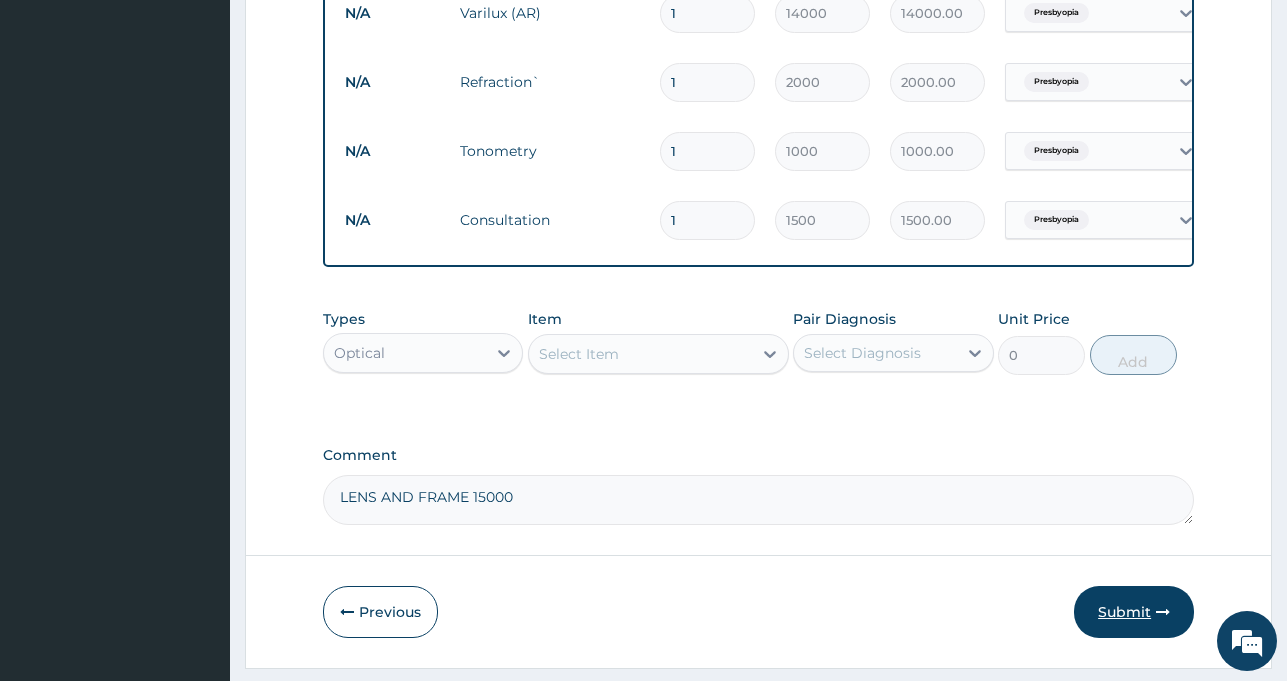type on "LENS AND FRAME 15000" 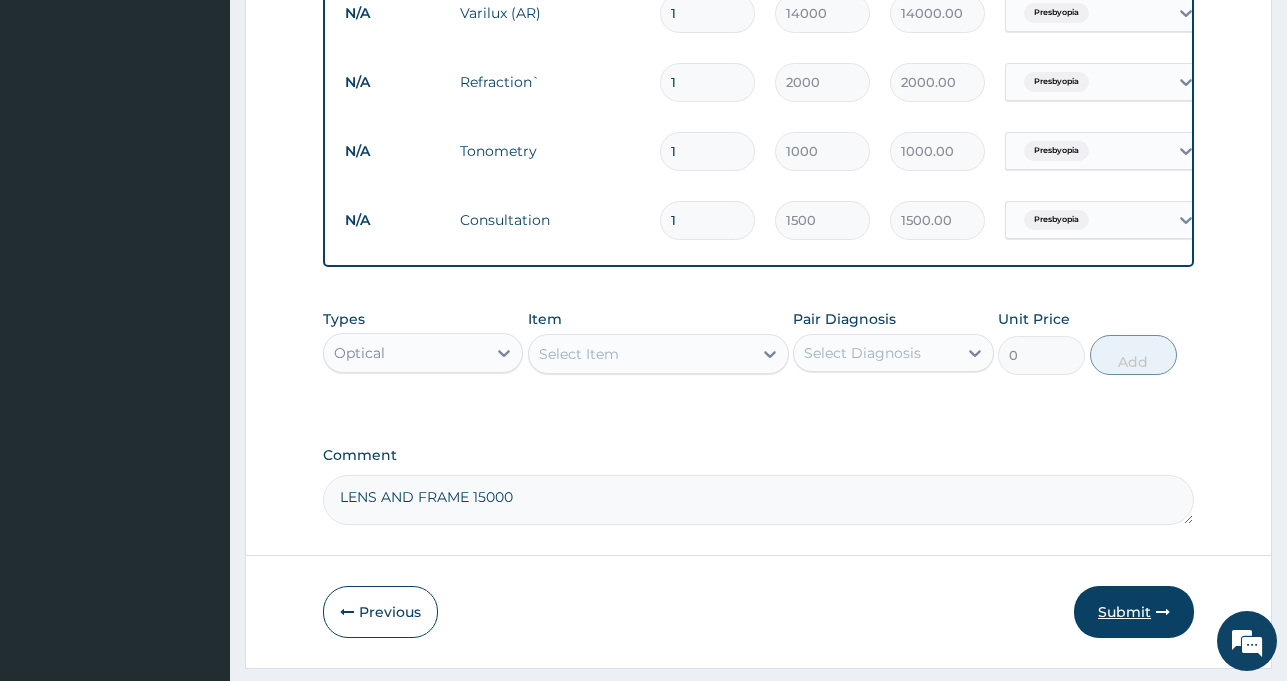 click on "Submit" at bounding box center (1134, 612) 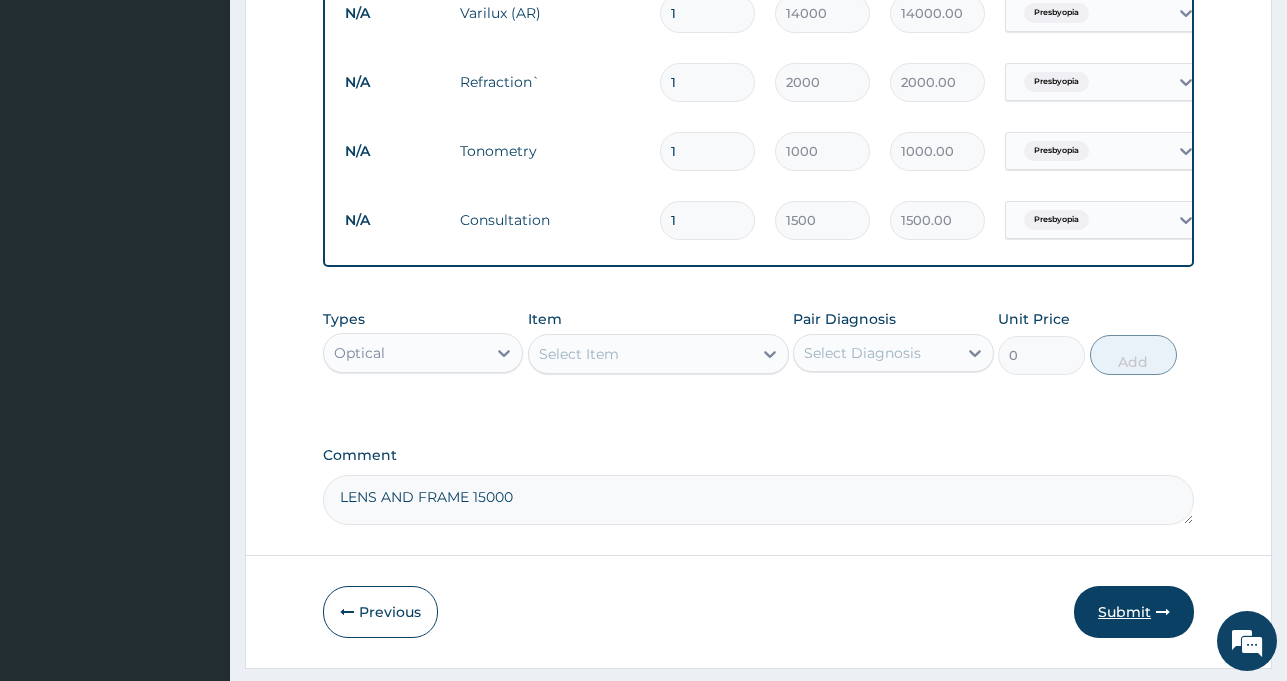 scroll, scrollTop: 888, scrollLeft: 0, axis: vertical 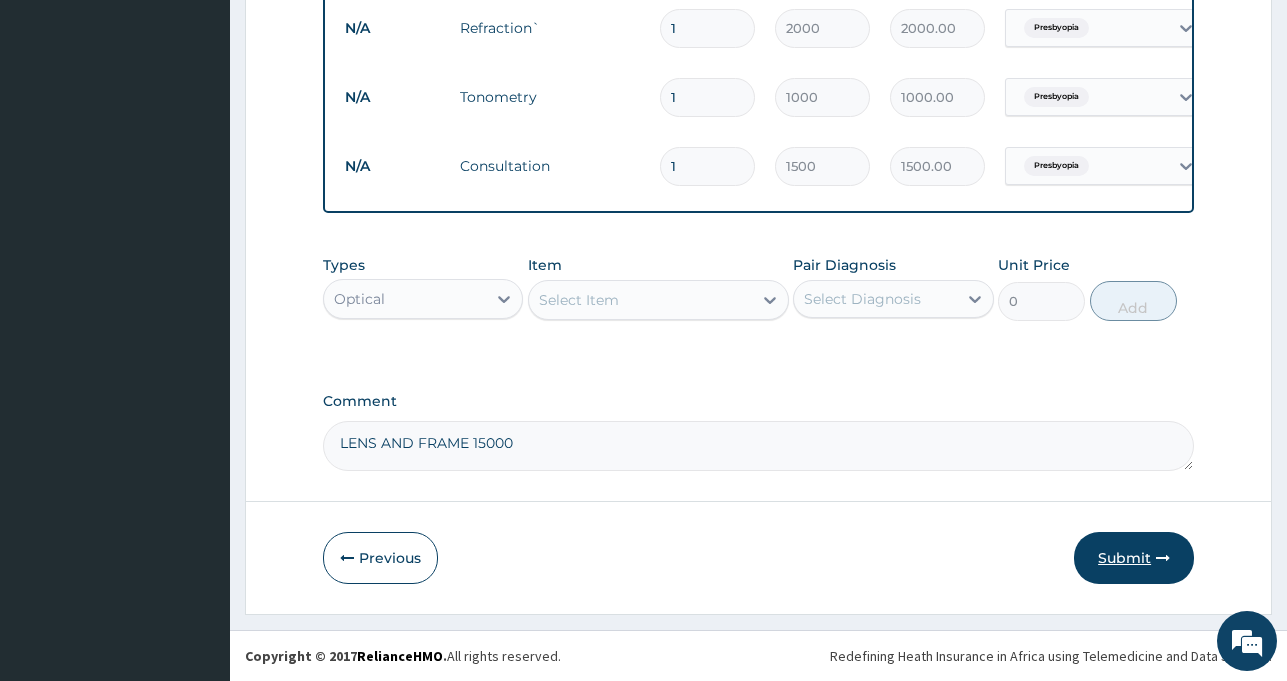 click on "Submit" at bounding box center [1134, 558] 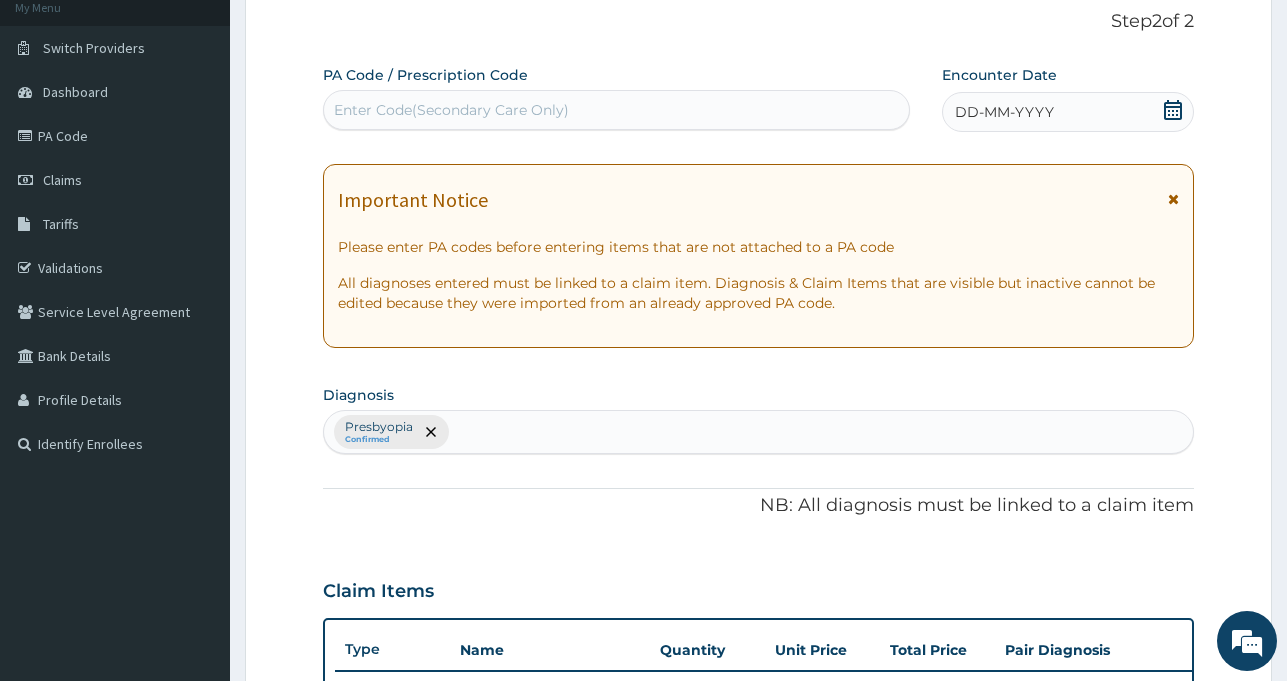 scroll, scrollTop: 0, scrollLeft: 0, axis: both 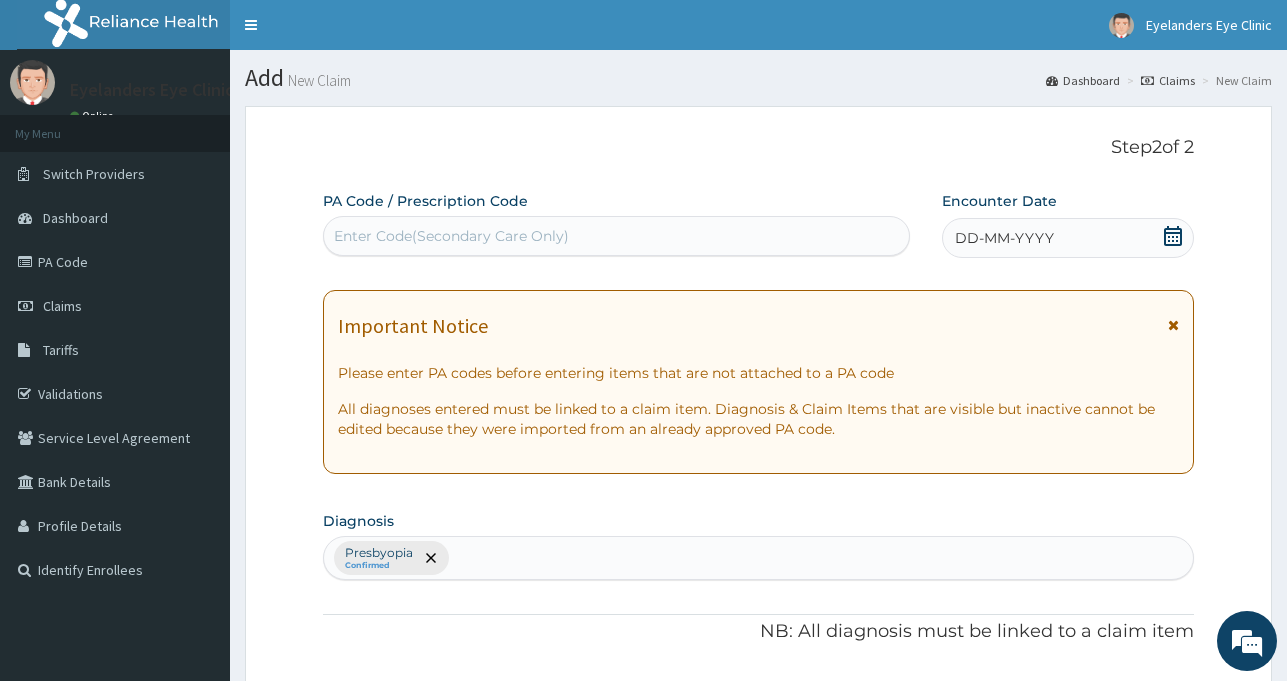 click on "Enter Code(Secondary Care Only)" at bounding box center [616, 236] 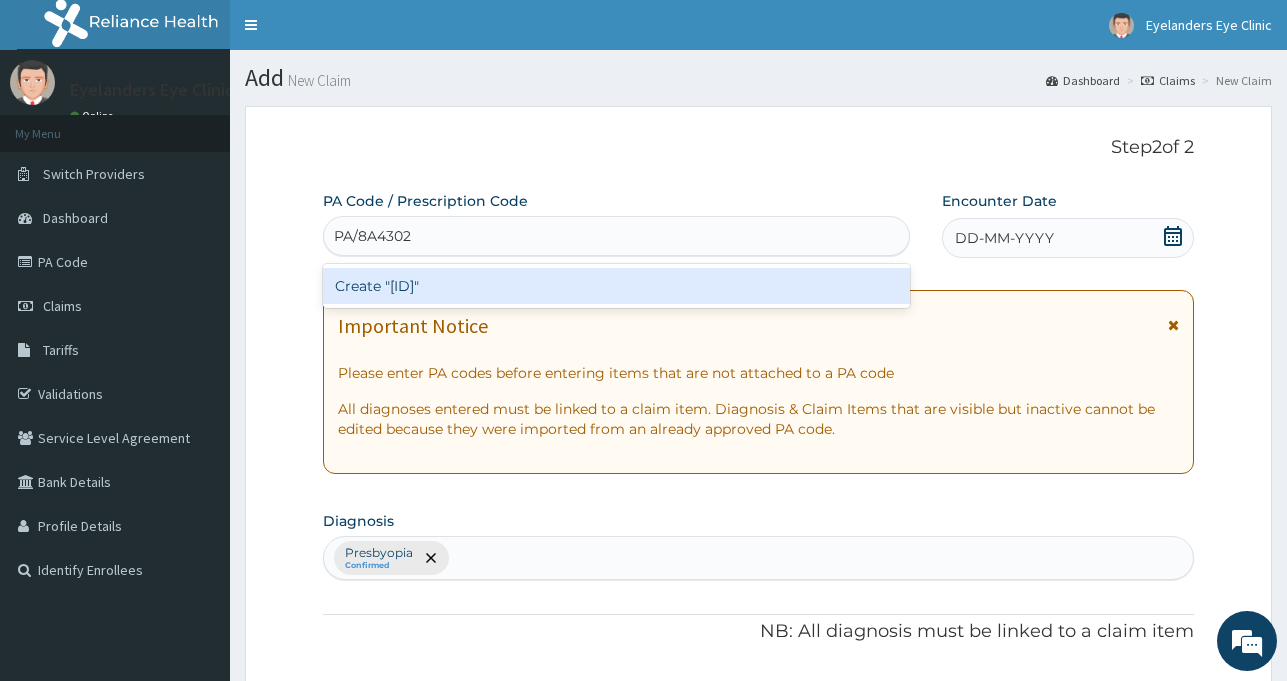 click on "Create "PA/8A4302"" at bounding box center (616, 286) 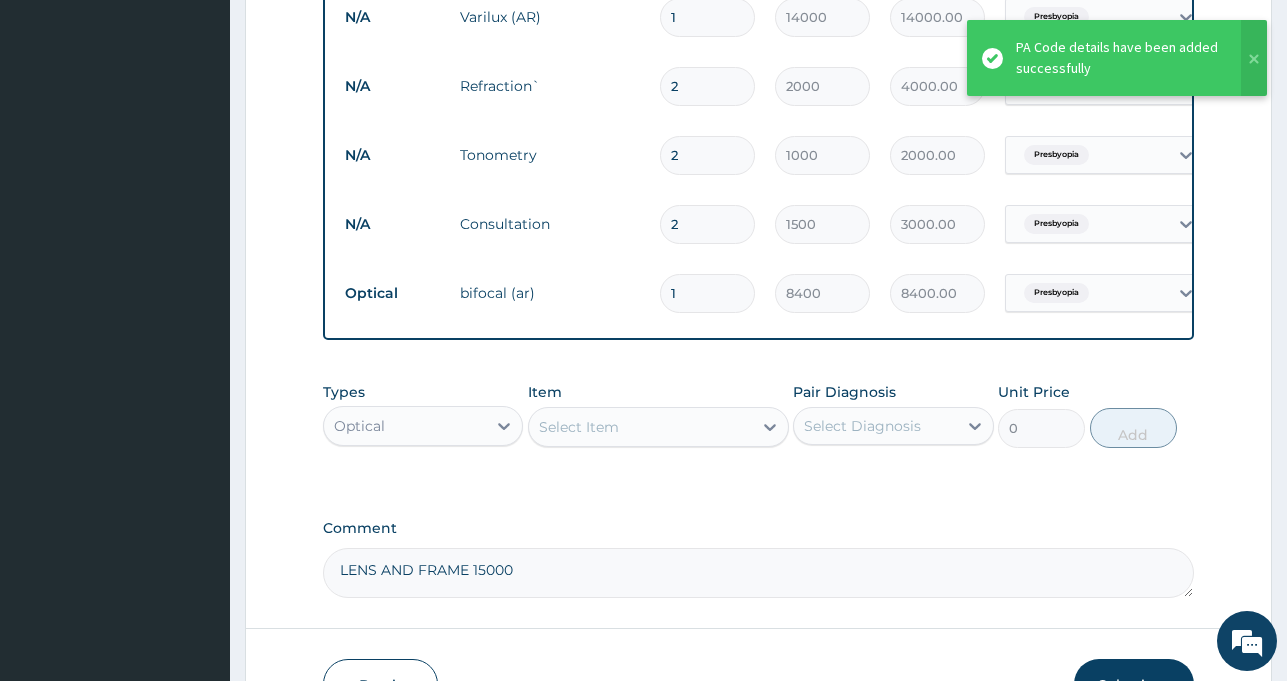 scroll, scrollTop: 957, scrollLeft: 0, axis: vertical 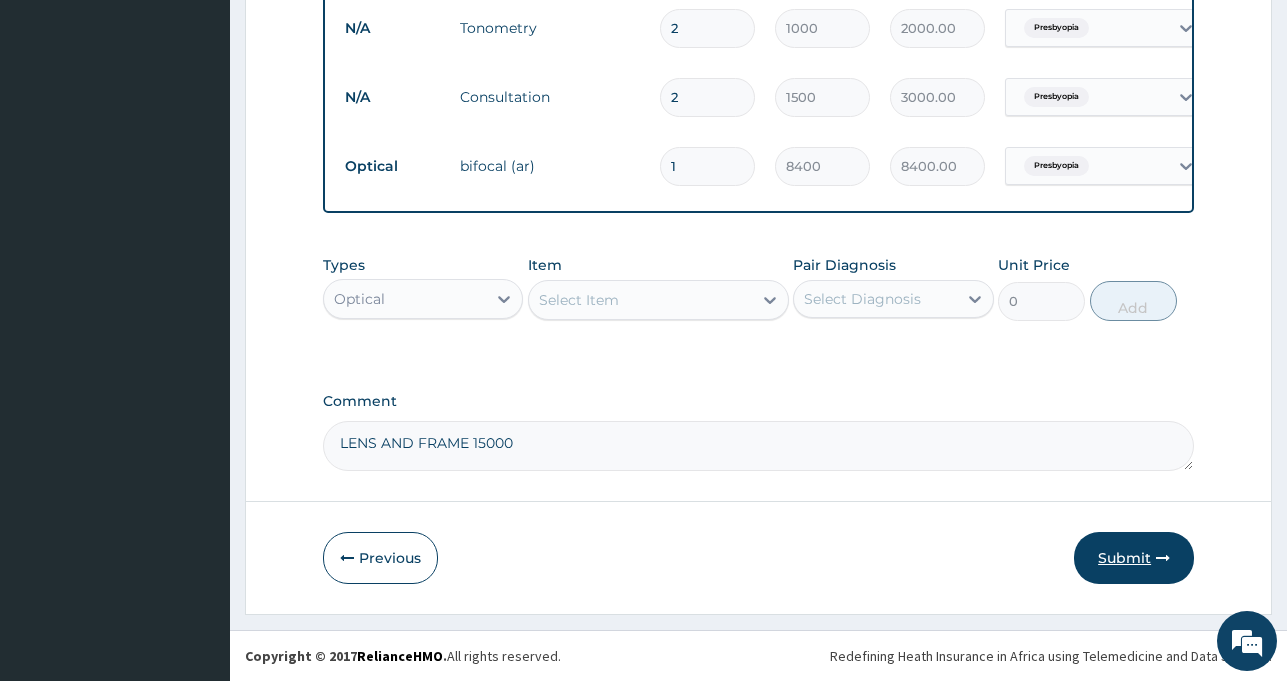 click on "Submit" at bounding box center [1134, 558] 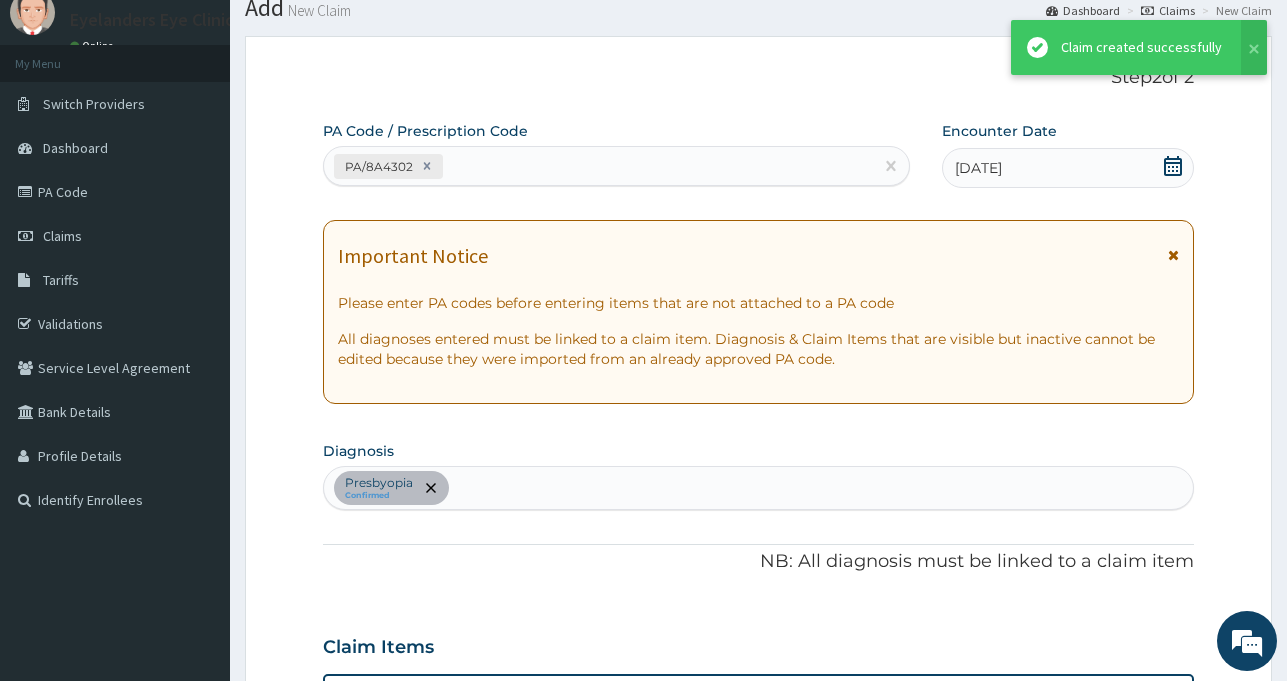 scroll, scrollTop: 957, scrollLeft: 0, axis: vertical 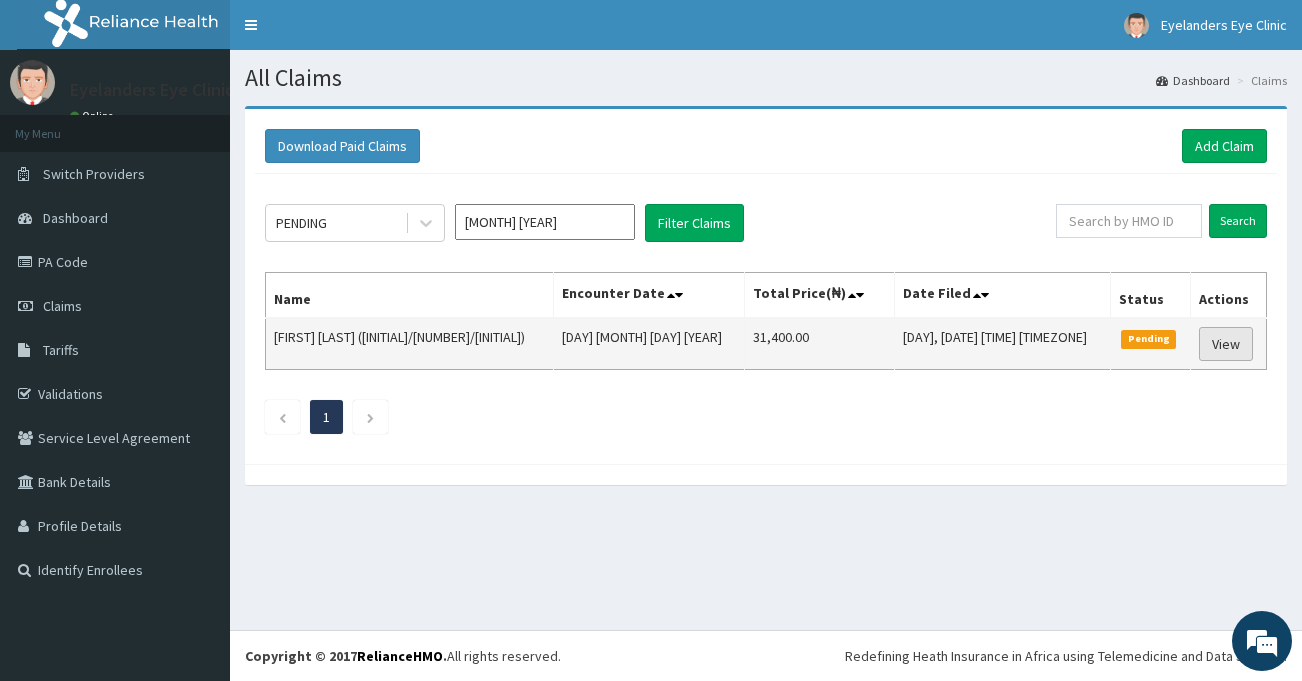 click on "View" at bounding box center (1226, 344) 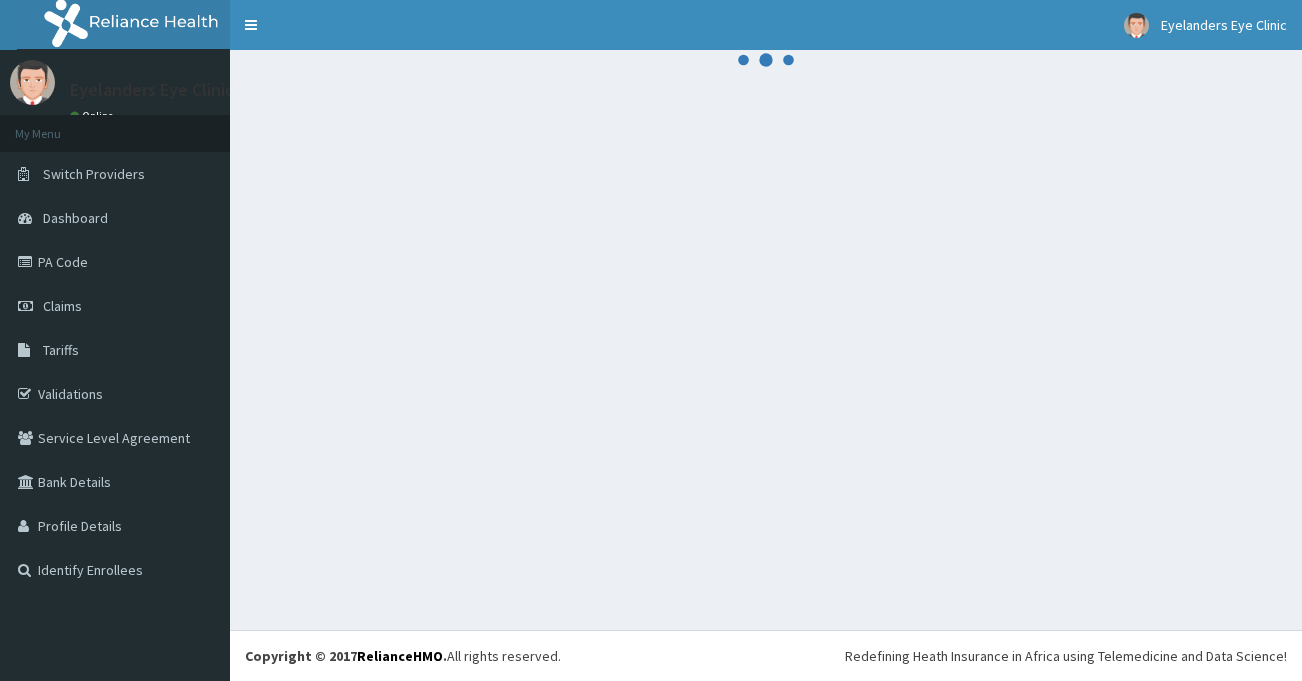 scroll, scrollTop: 0, scrollLeft: 0, axis: both 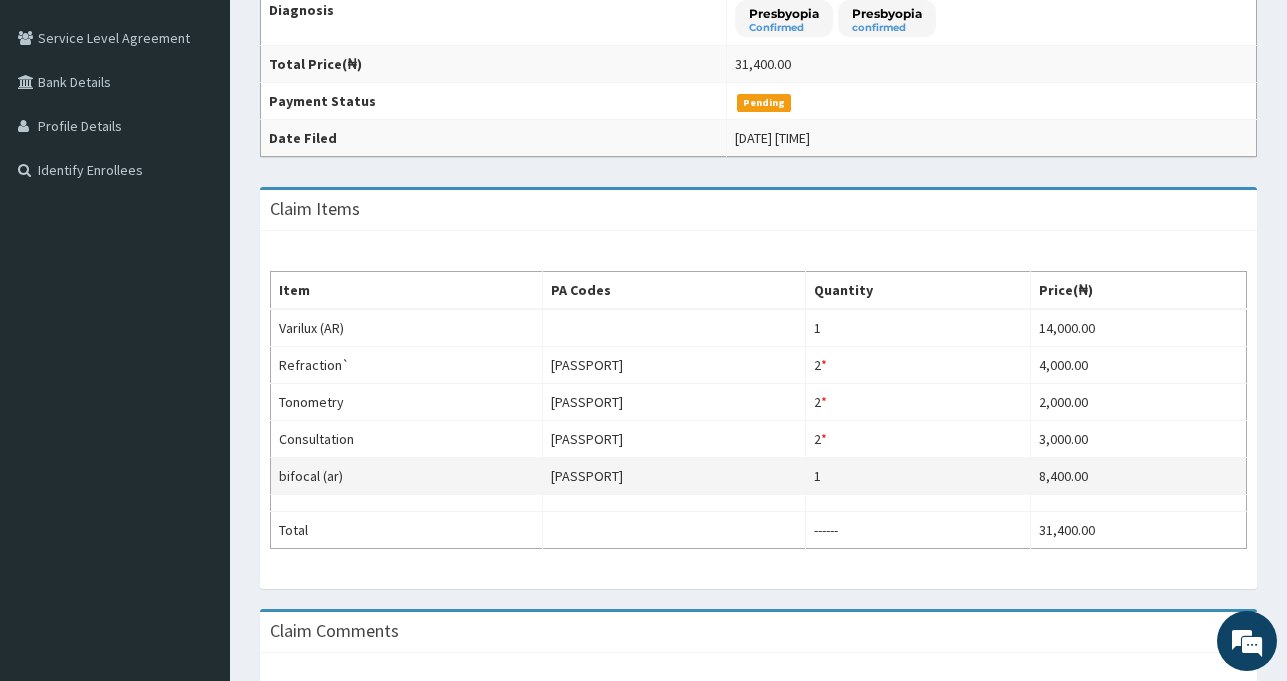 click on "8,400.00" at bounding box center (1139, 476) 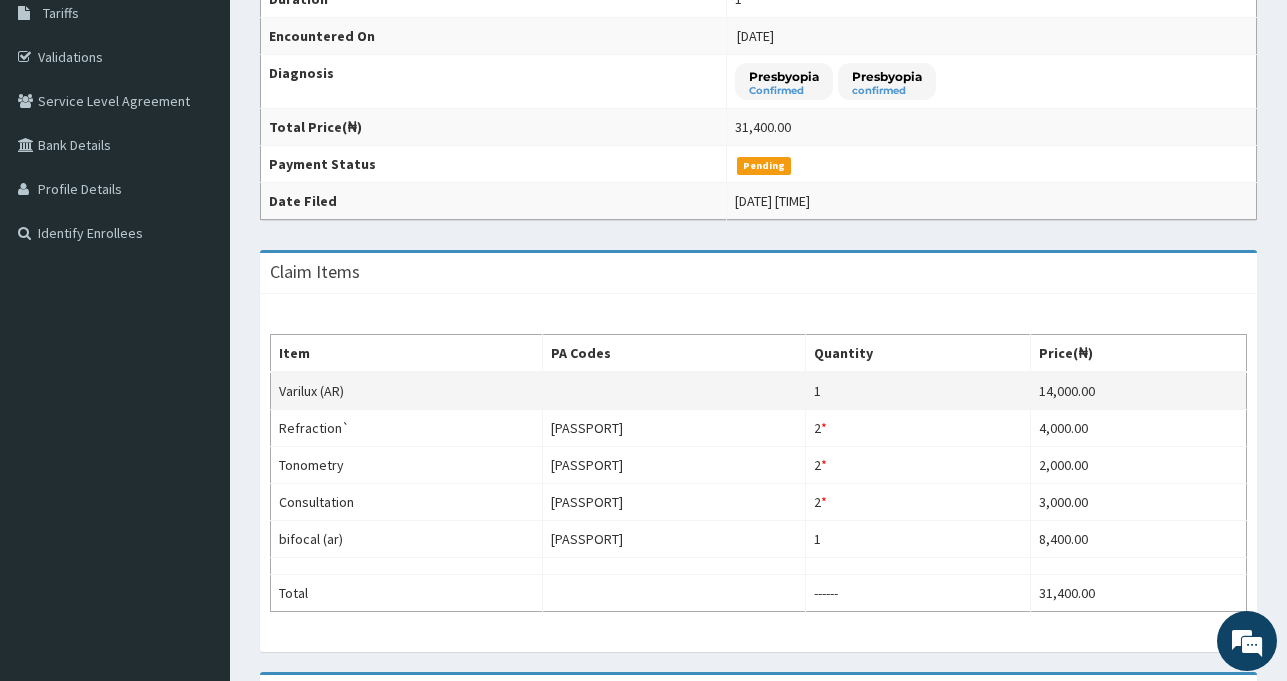scroll, scrollTop: 670, scrollLeft: 0, axis: vertical 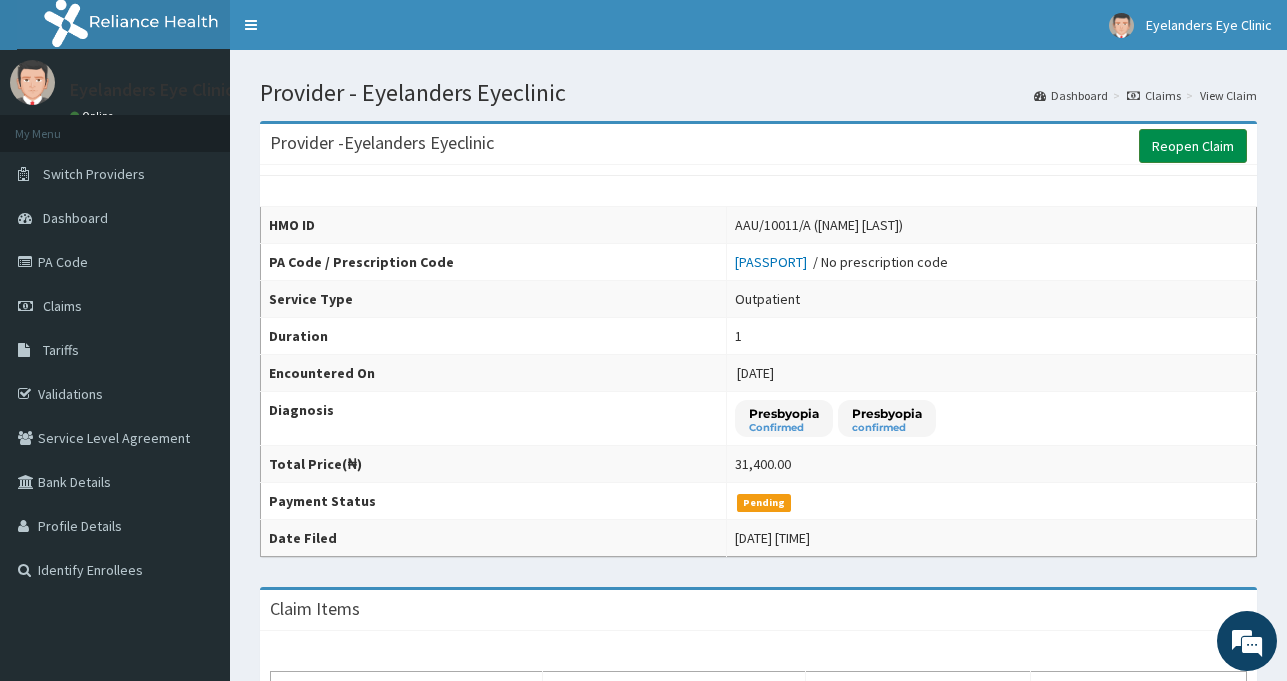 click on "Reopen Claim" at bounding box center (1193, 146) 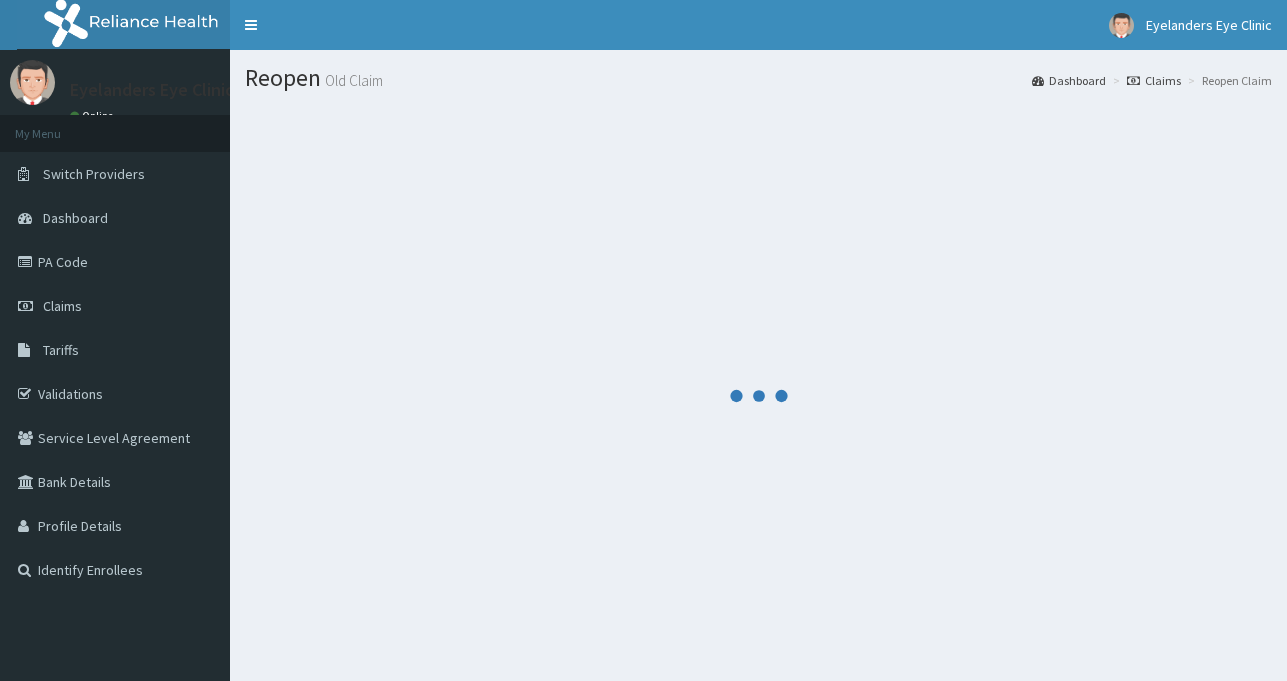 scroll, scrollTop: 0, scrollLeft: 0, axis: both 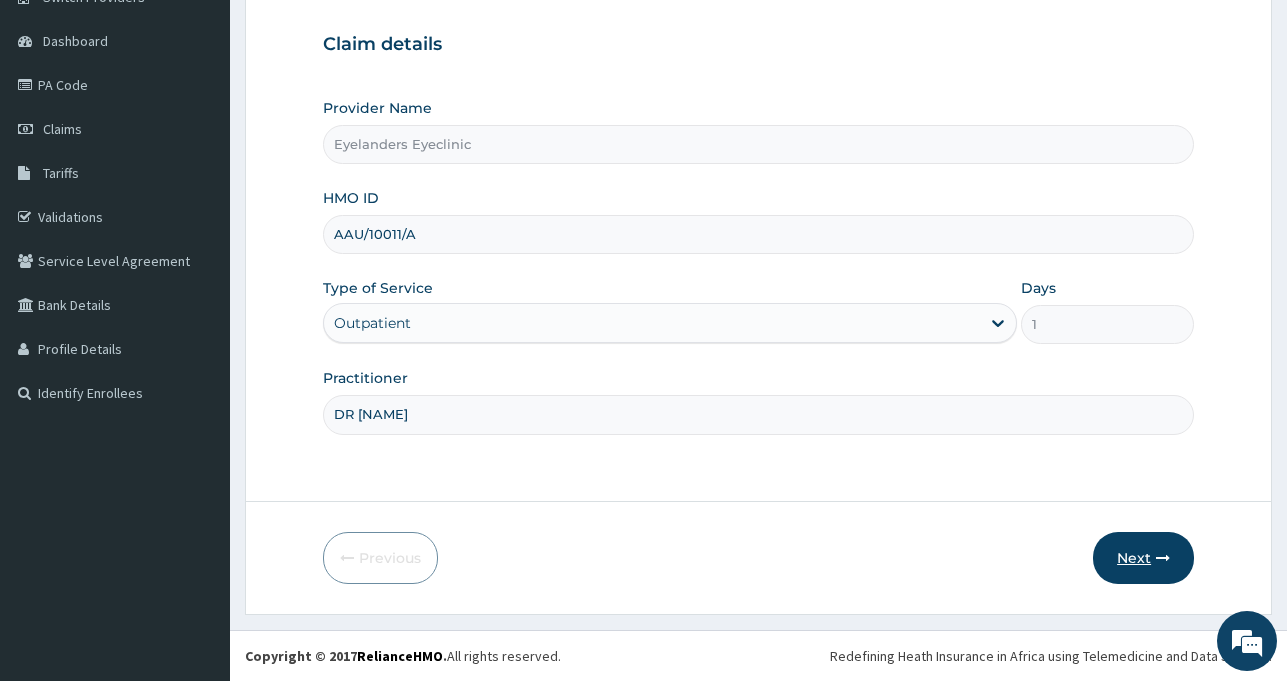 click on "Next" at bounding box center [1143, 558] 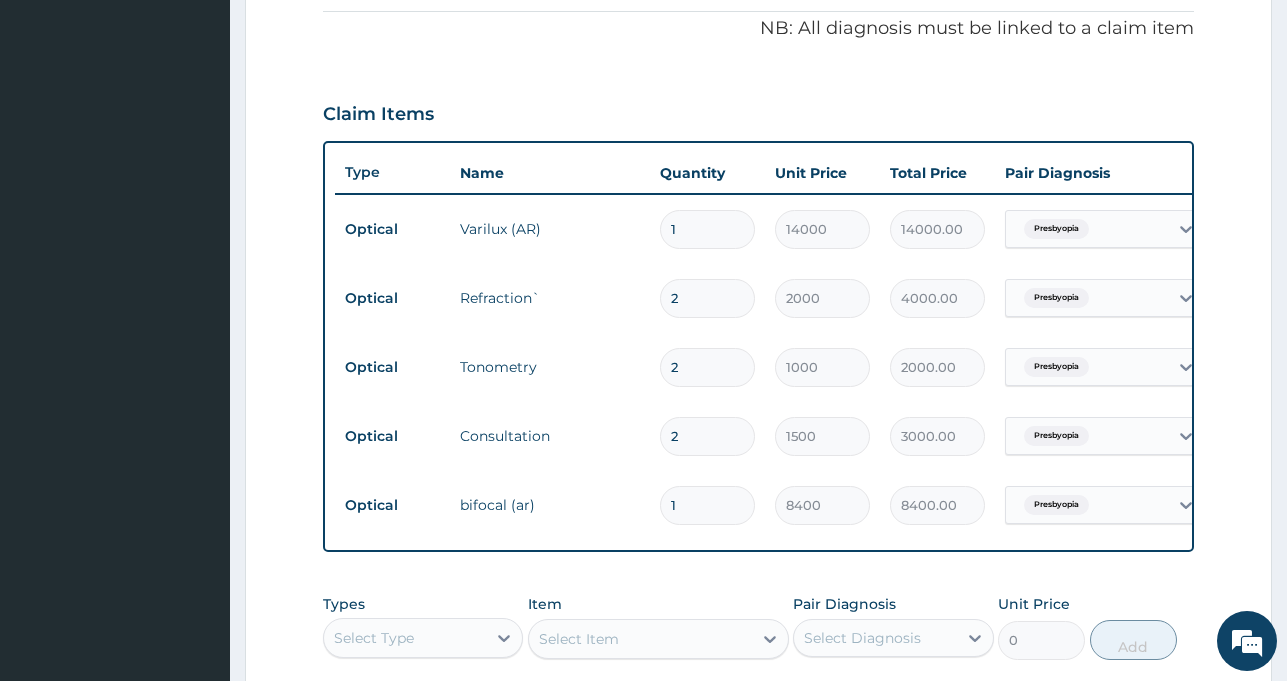scroll, scrollTop: 624, scrollLeft: 0, axis: vertical 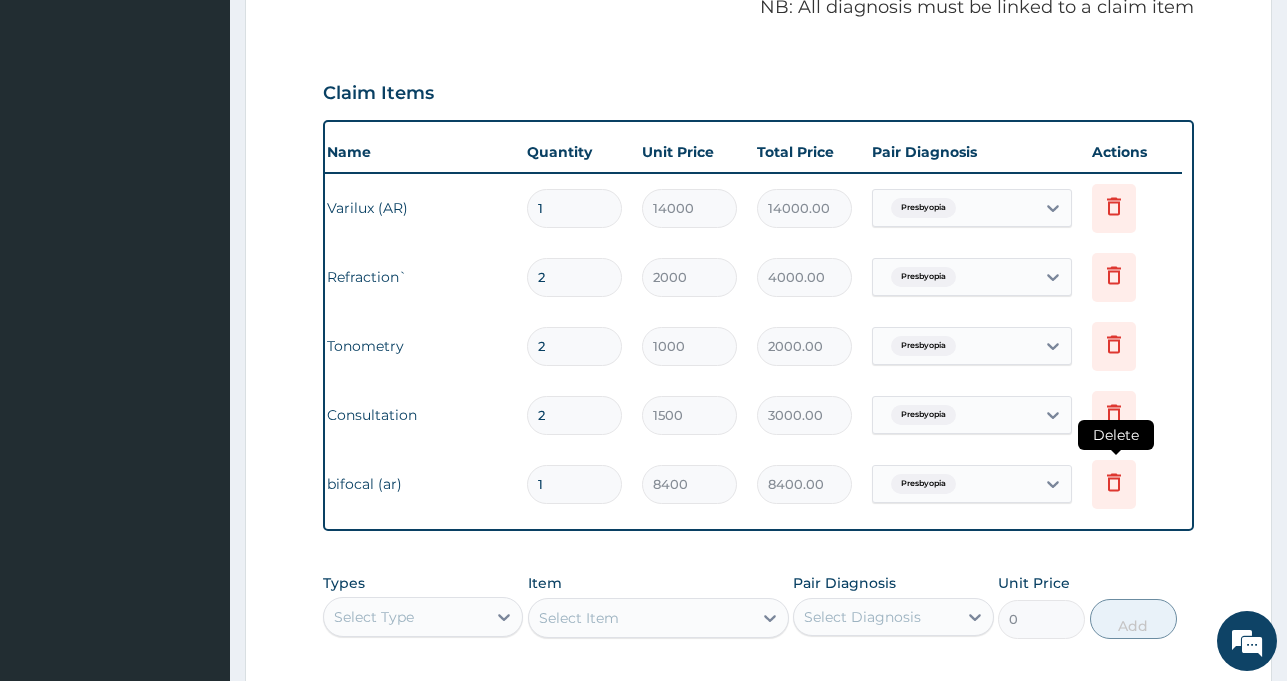 click at bounding box center [1114, 484] 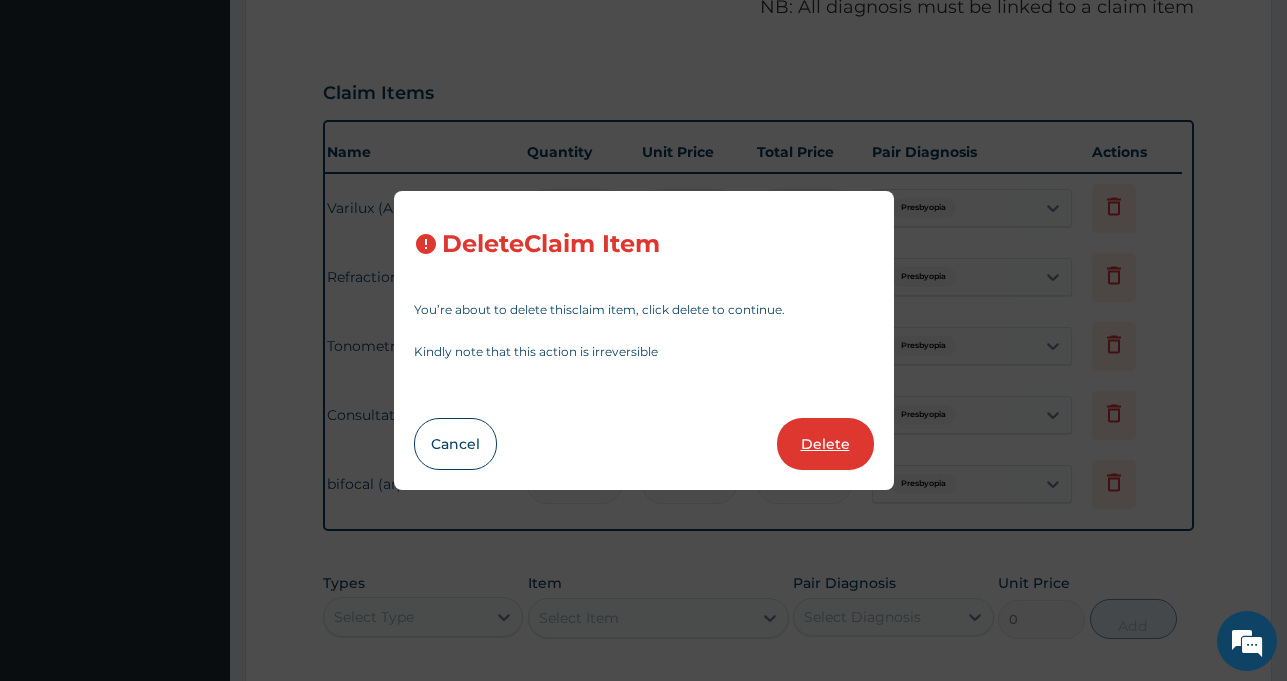 click on "Delete" at bounding box center (825, 444) 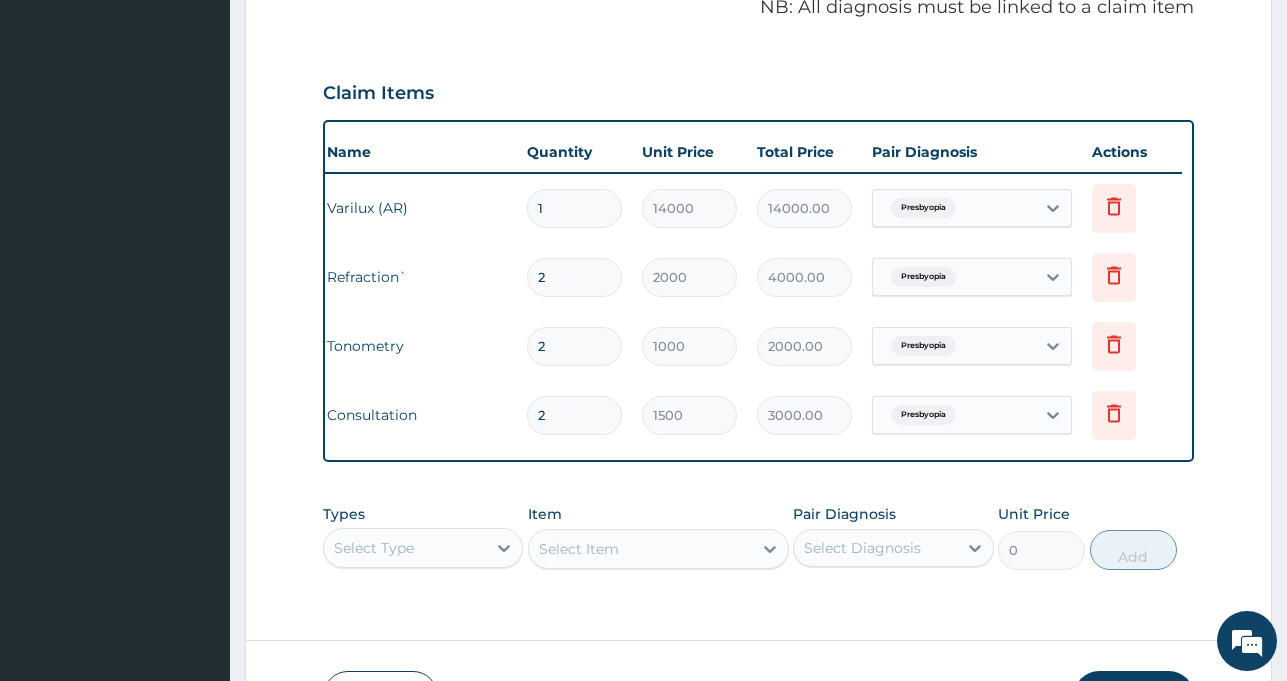 scroll, scrollTop: 778, scrollLeft: 0, axis: vertical 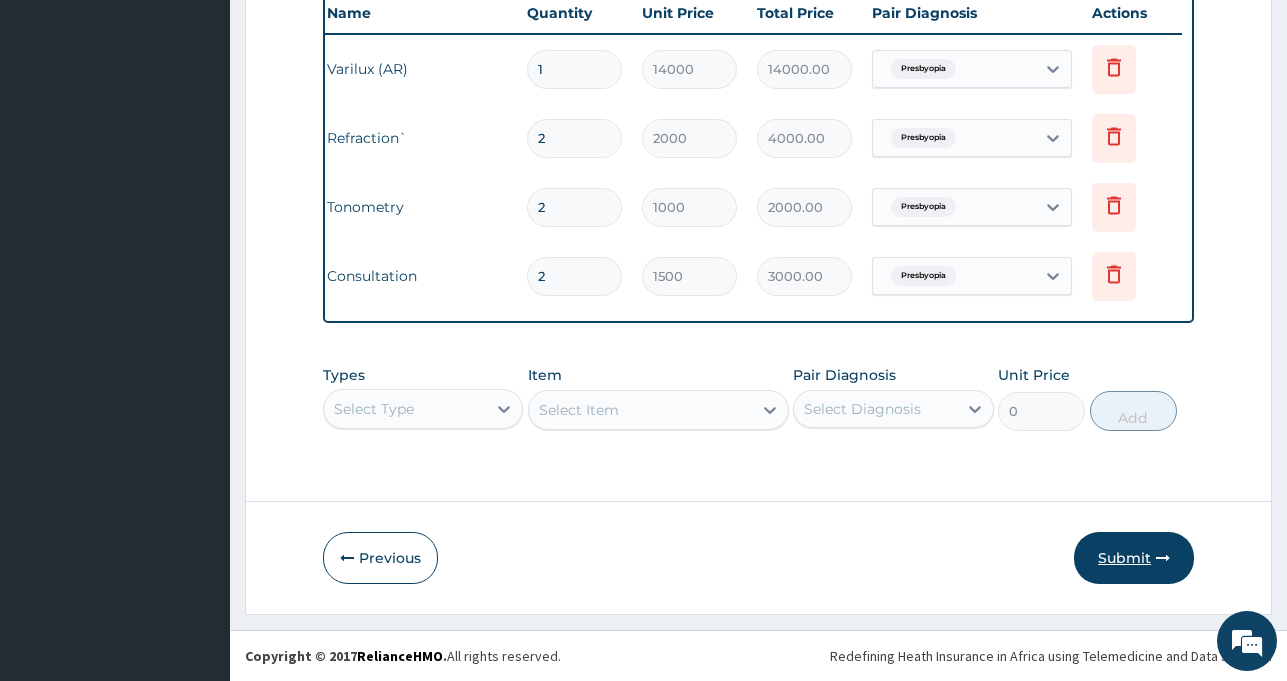 click on "Submit" at bounding box center (1134, 558) 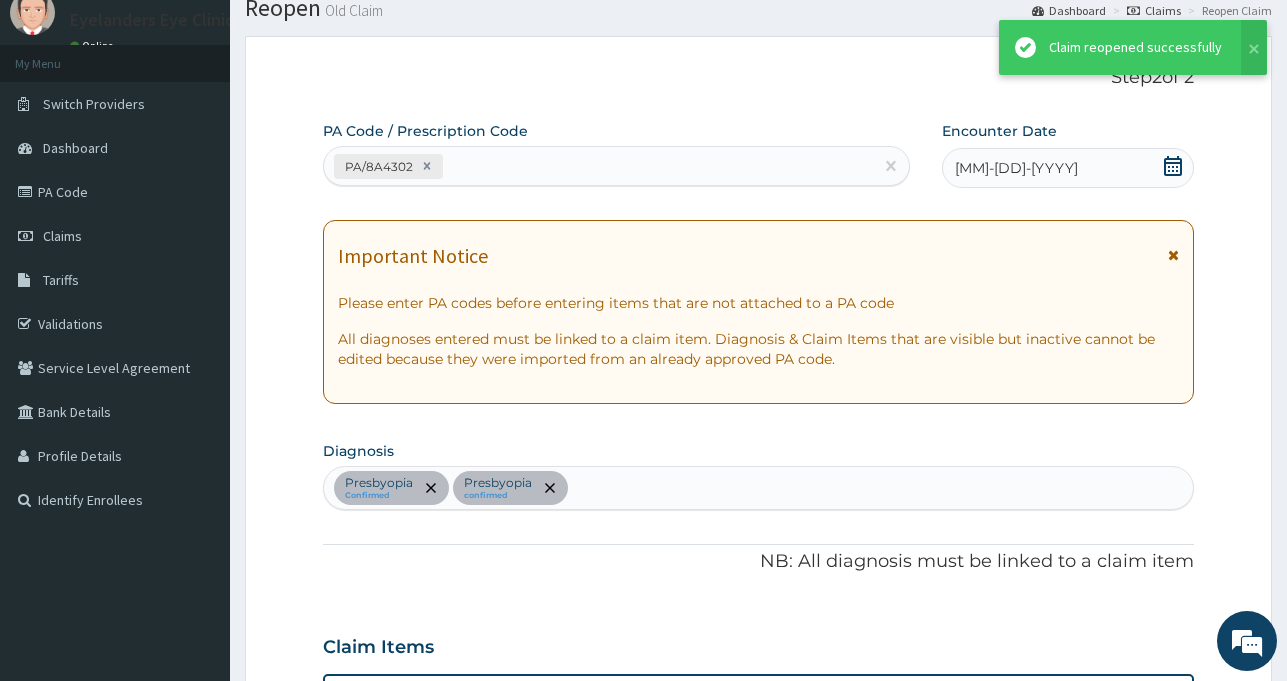 scroll, scrollTop: 778, scrollLeft: 0, axis: vertical 